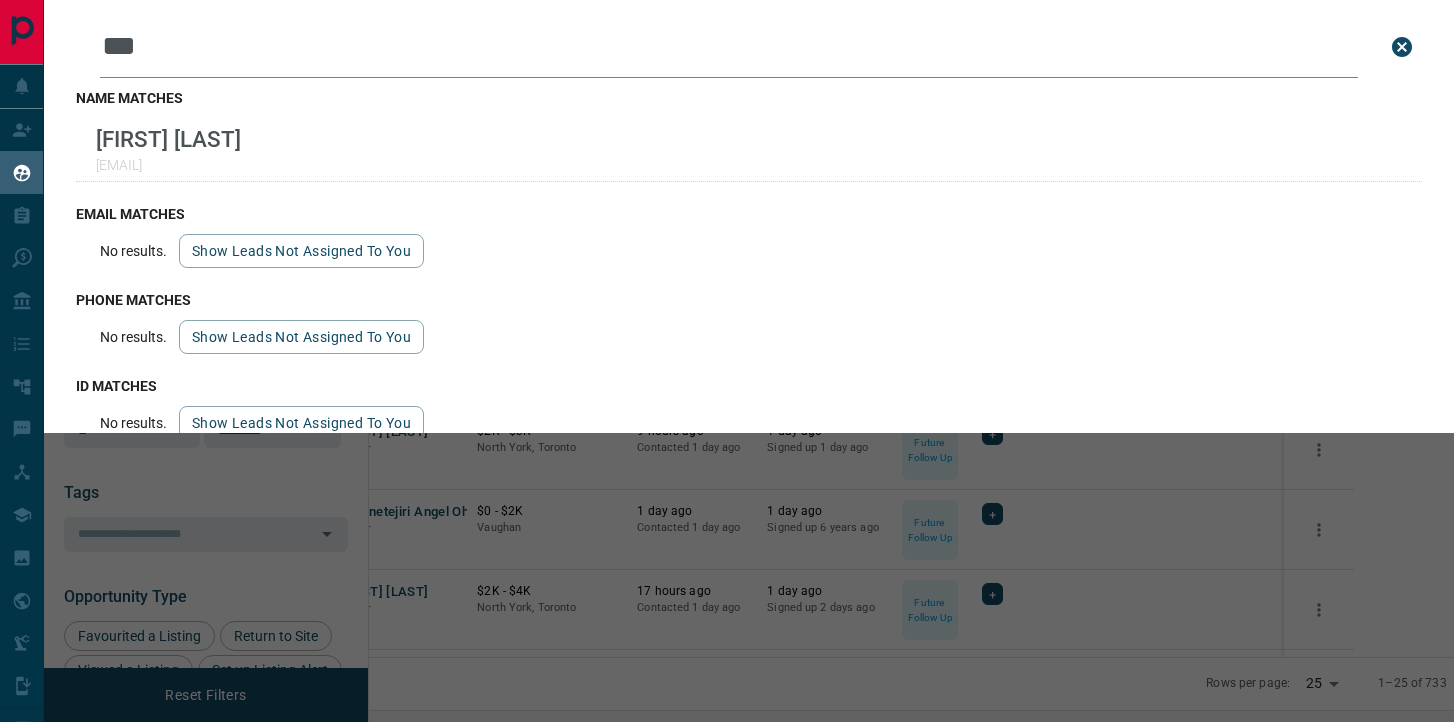 scroll, scrollTop: 0, scrollLeft: 0, axis: both 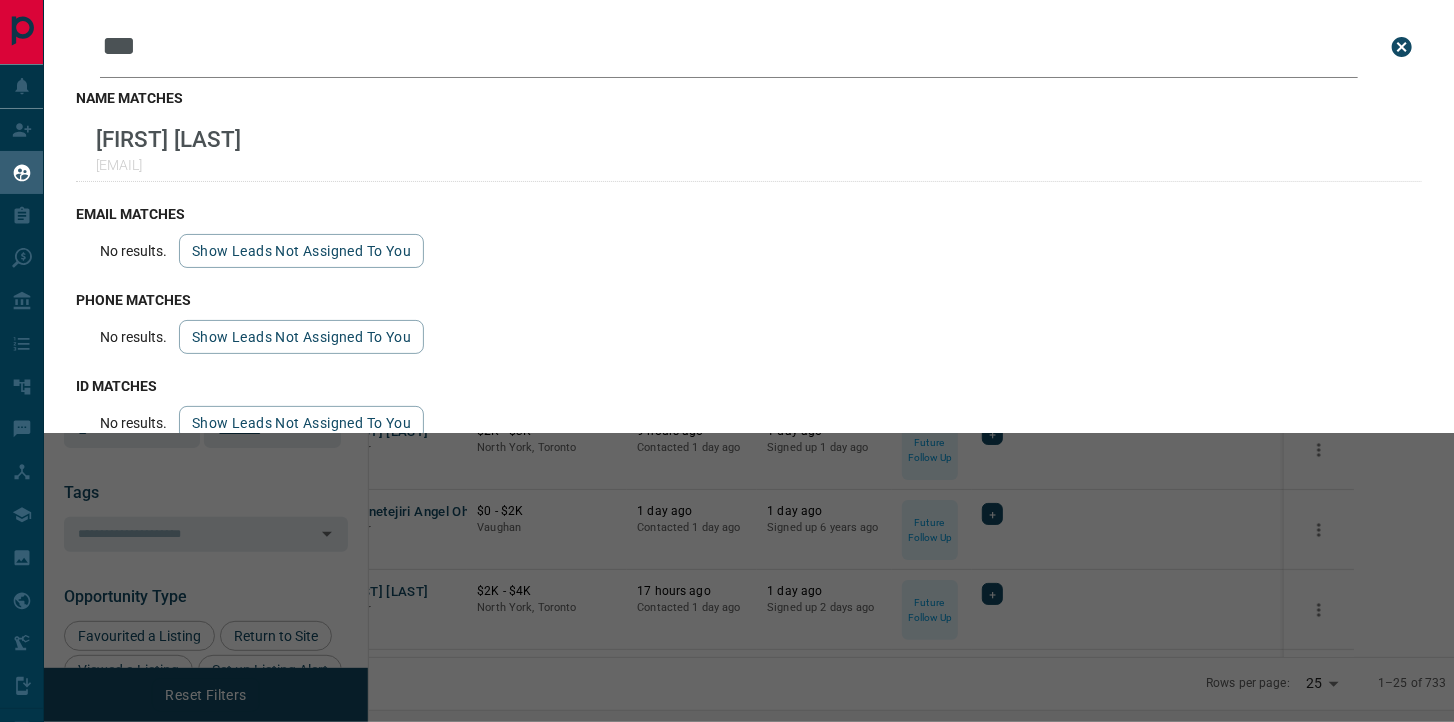 click on "***" at bounding box center [729, 47] 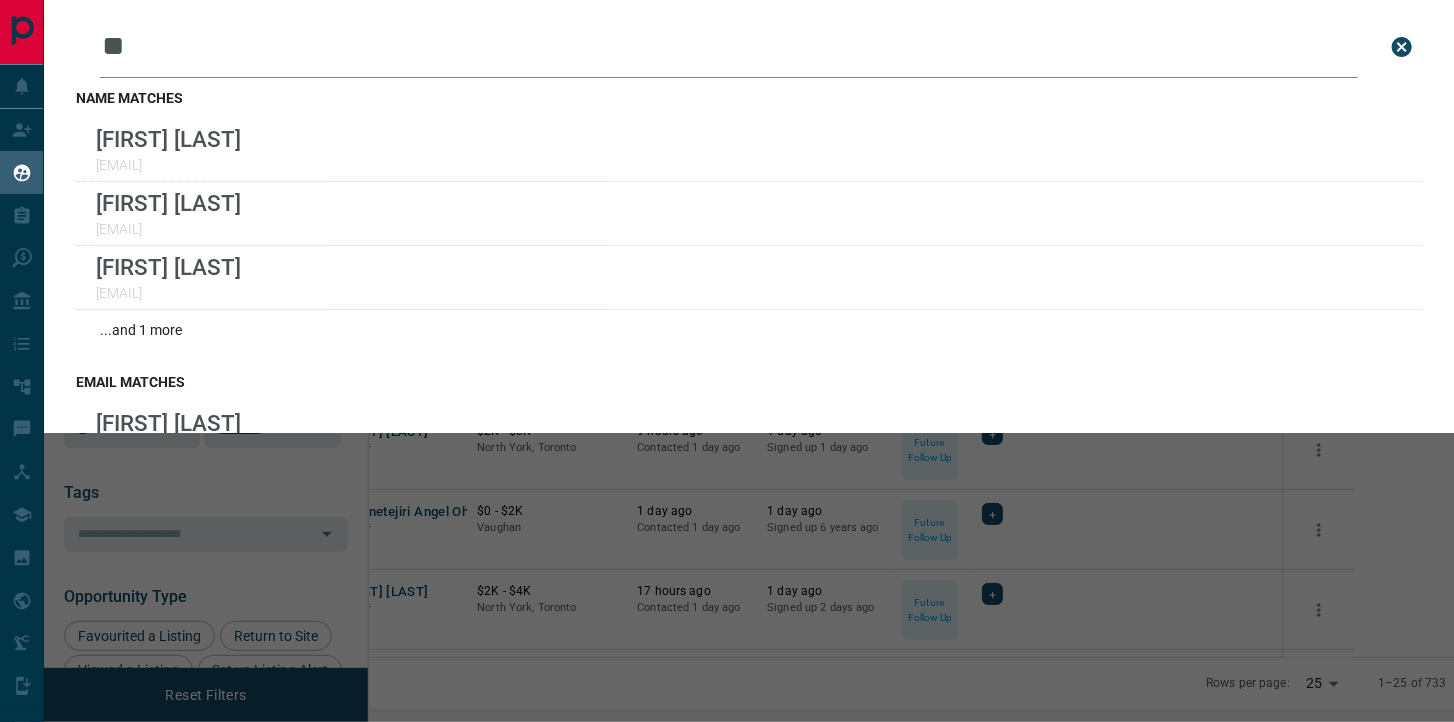type on "*" 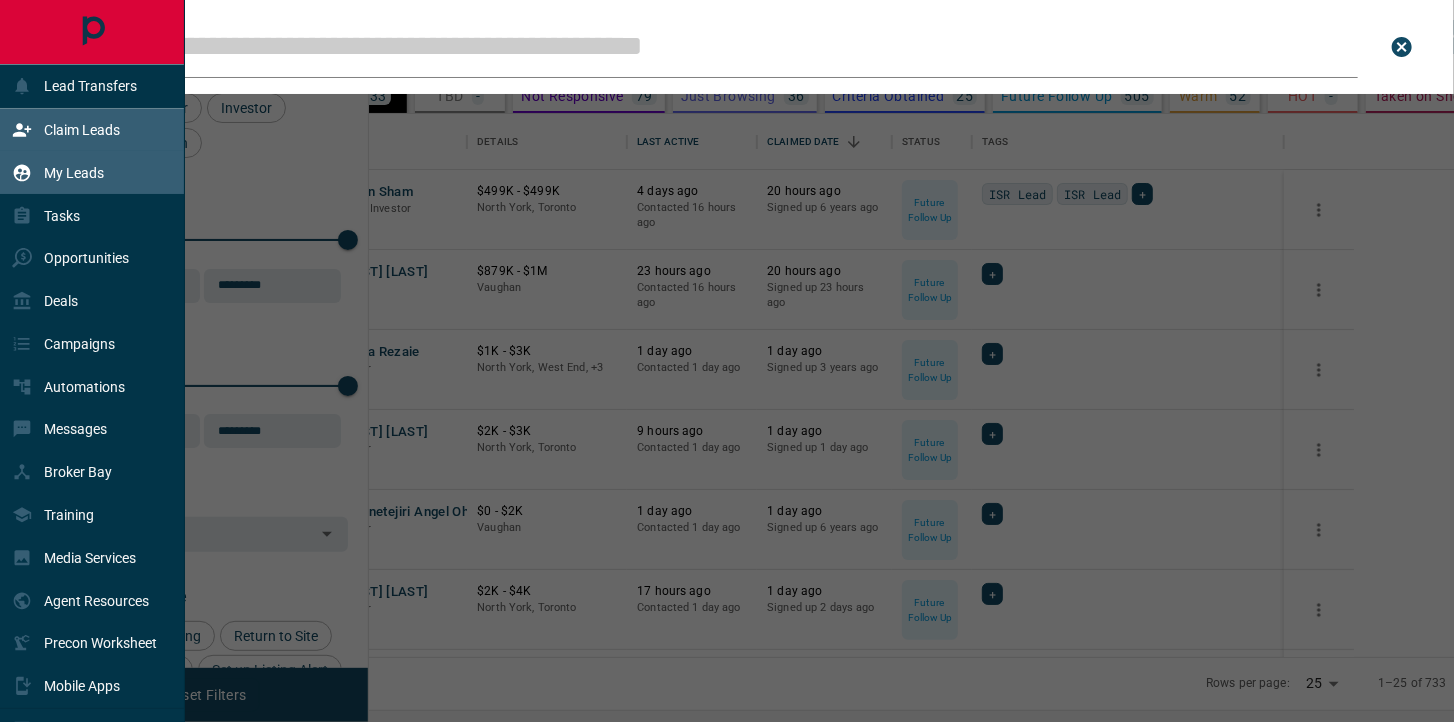type 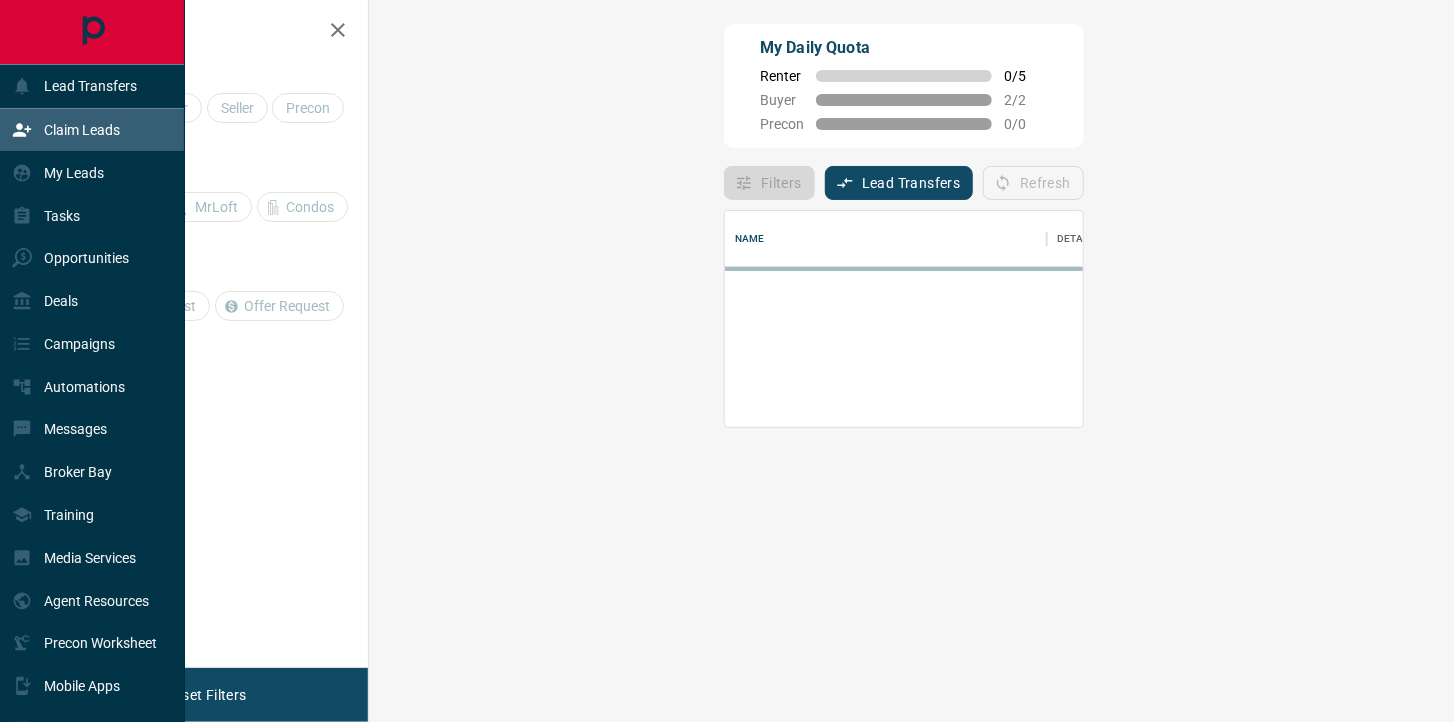 scroll, scrollTop: 0, scrollLeft: 0, axis: both 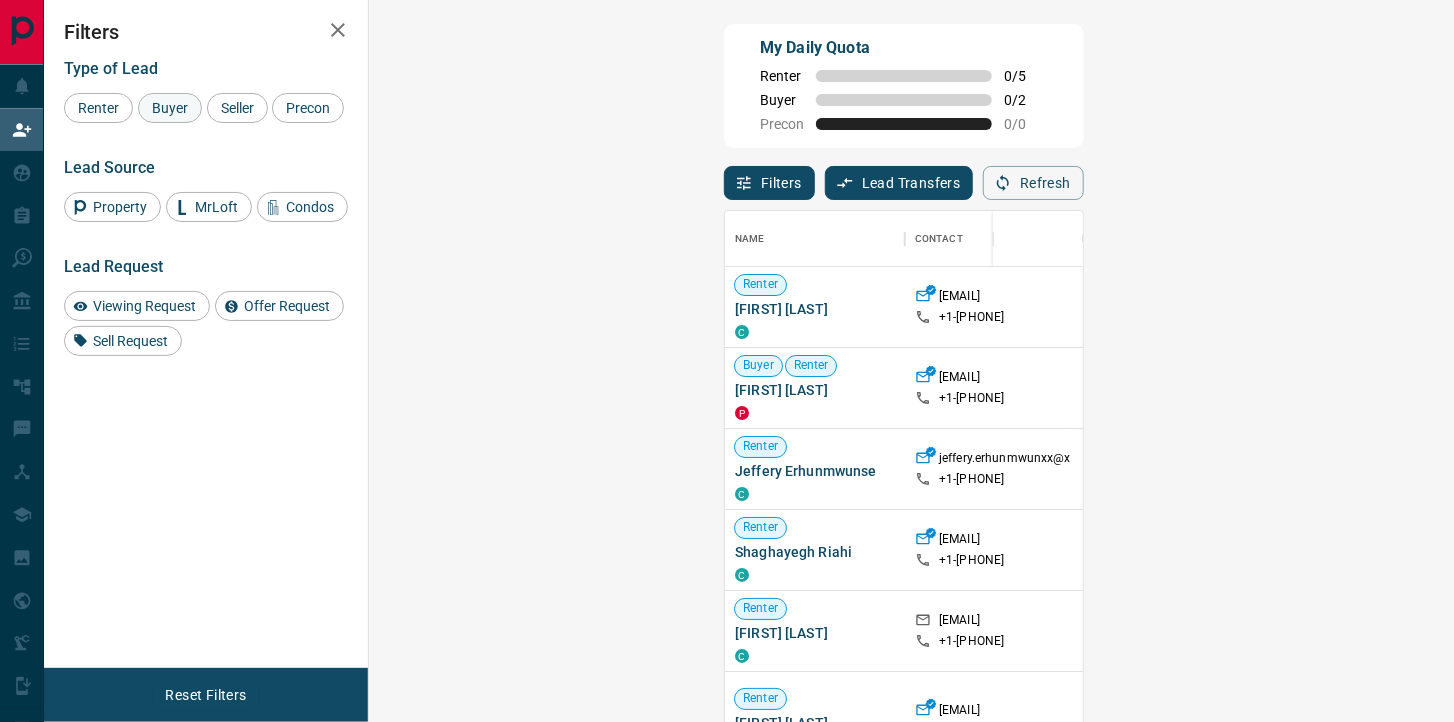 click on "Buyer" at bounding box center (170, 108) 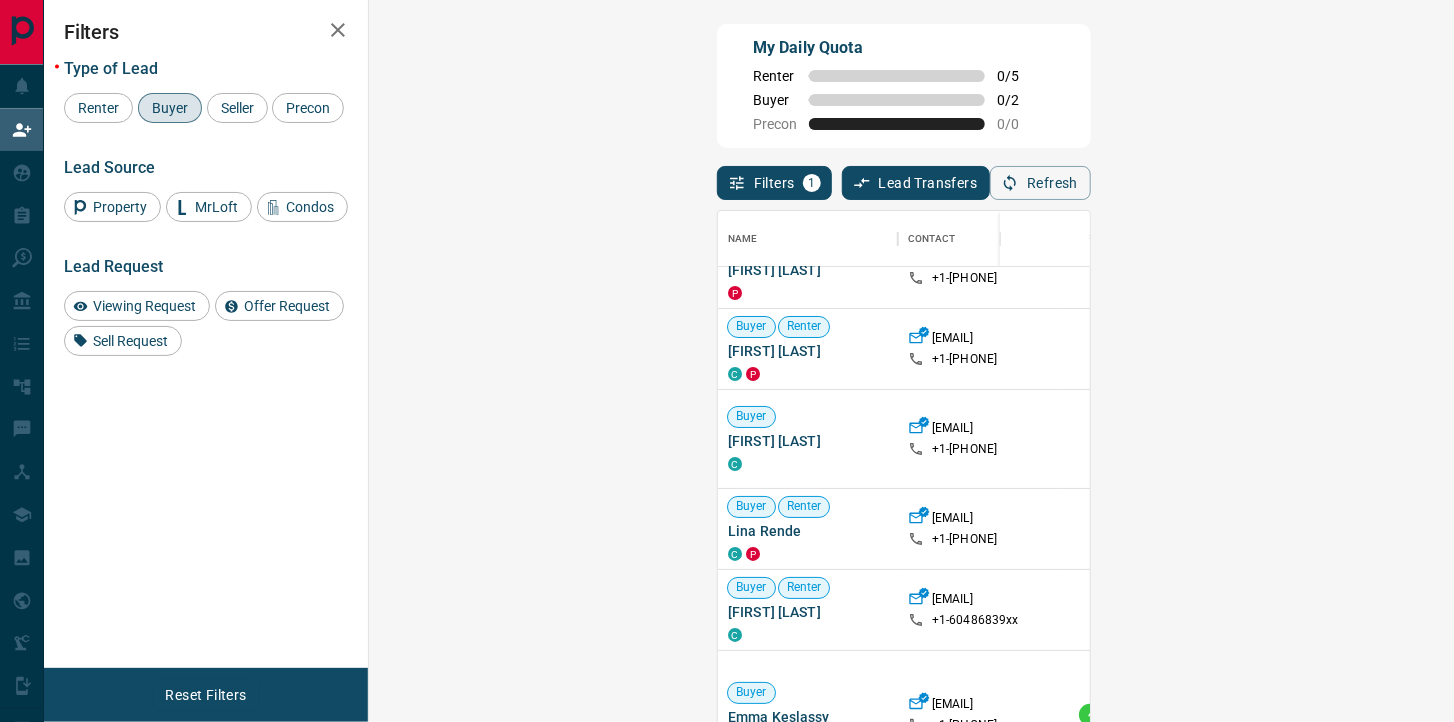 scroll, scrollTop: 54, scrollLeft: 0, axis: vertical 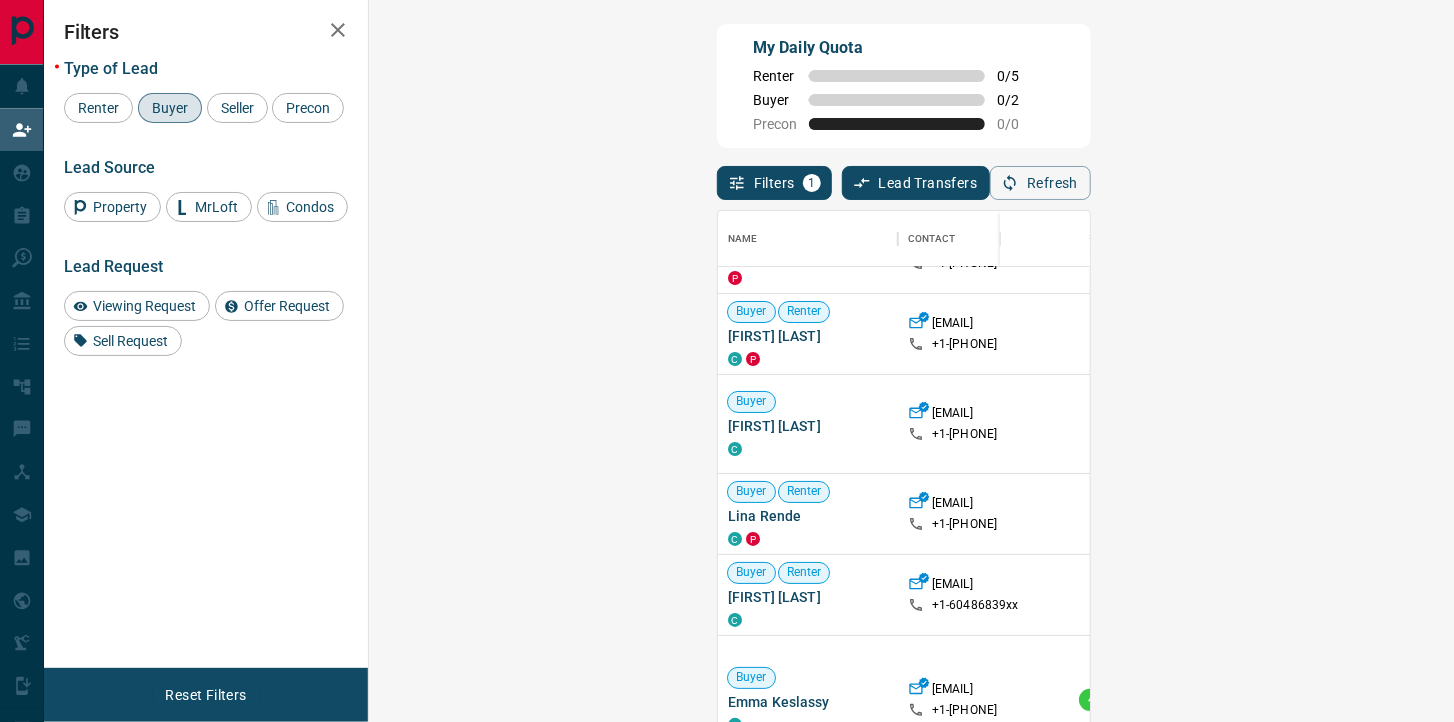 click on "Claim" at bounding box center (1716, 424) 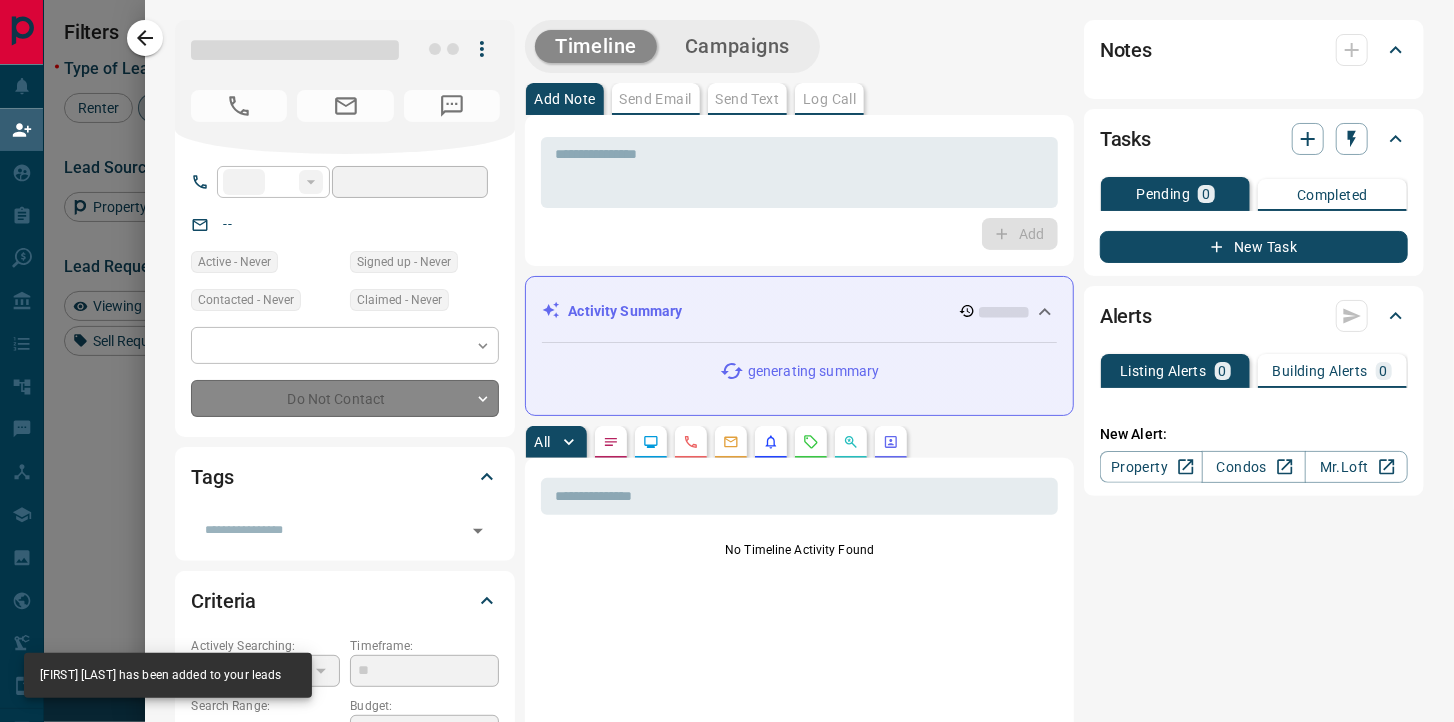type on "**" 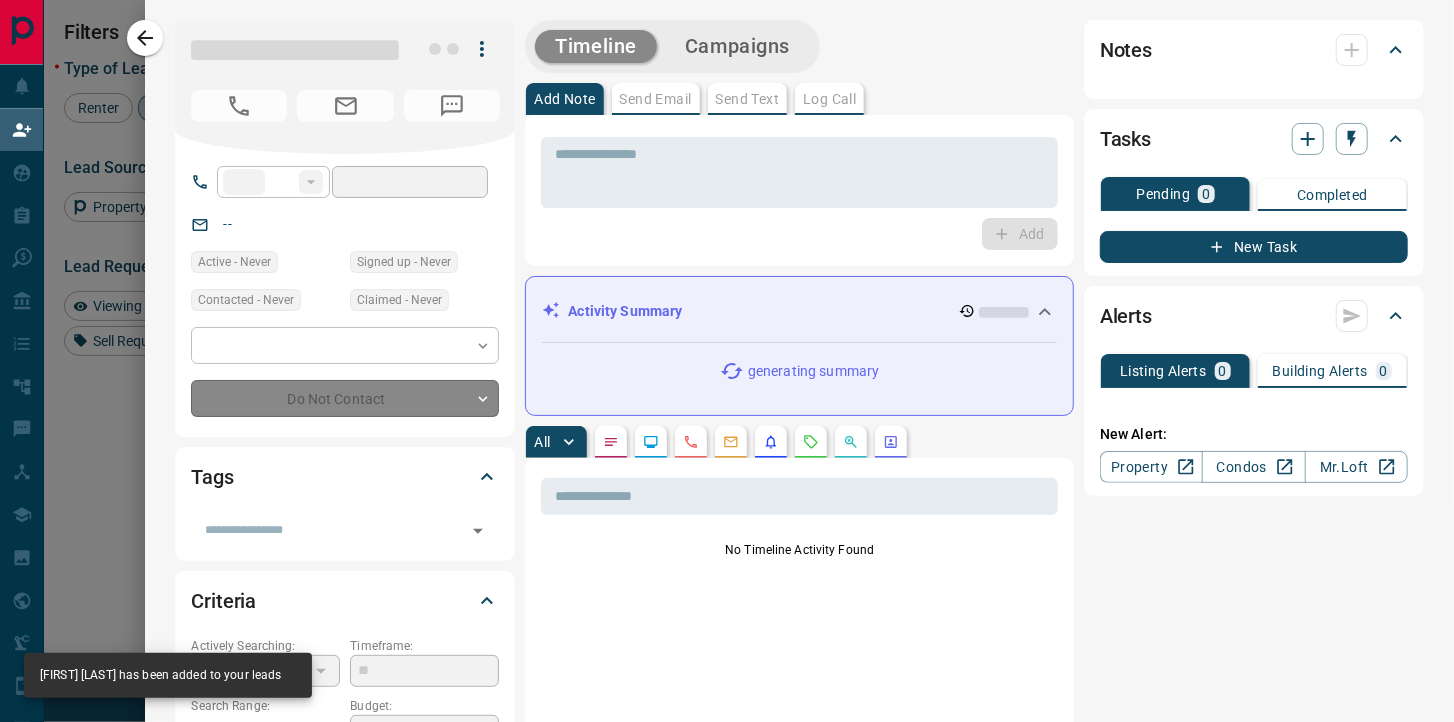 type on "**********" 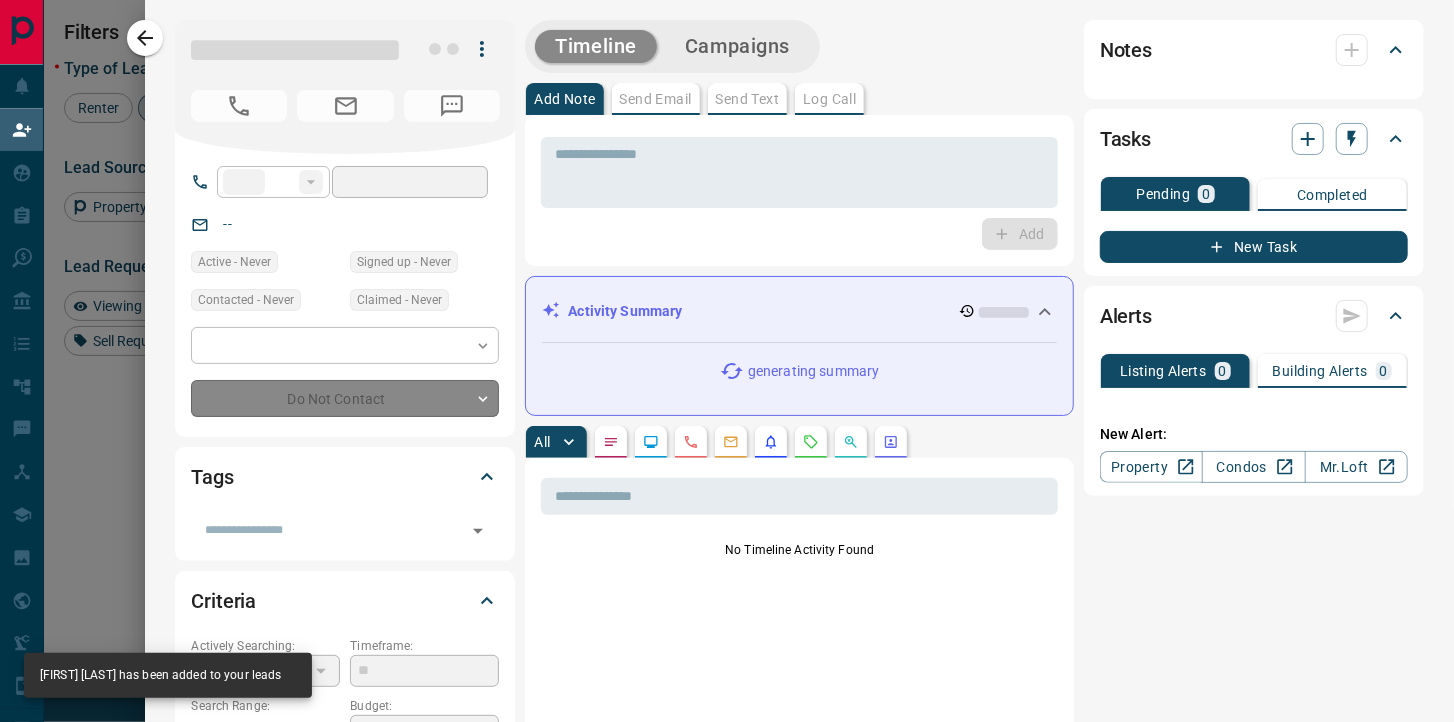 type on "**********" 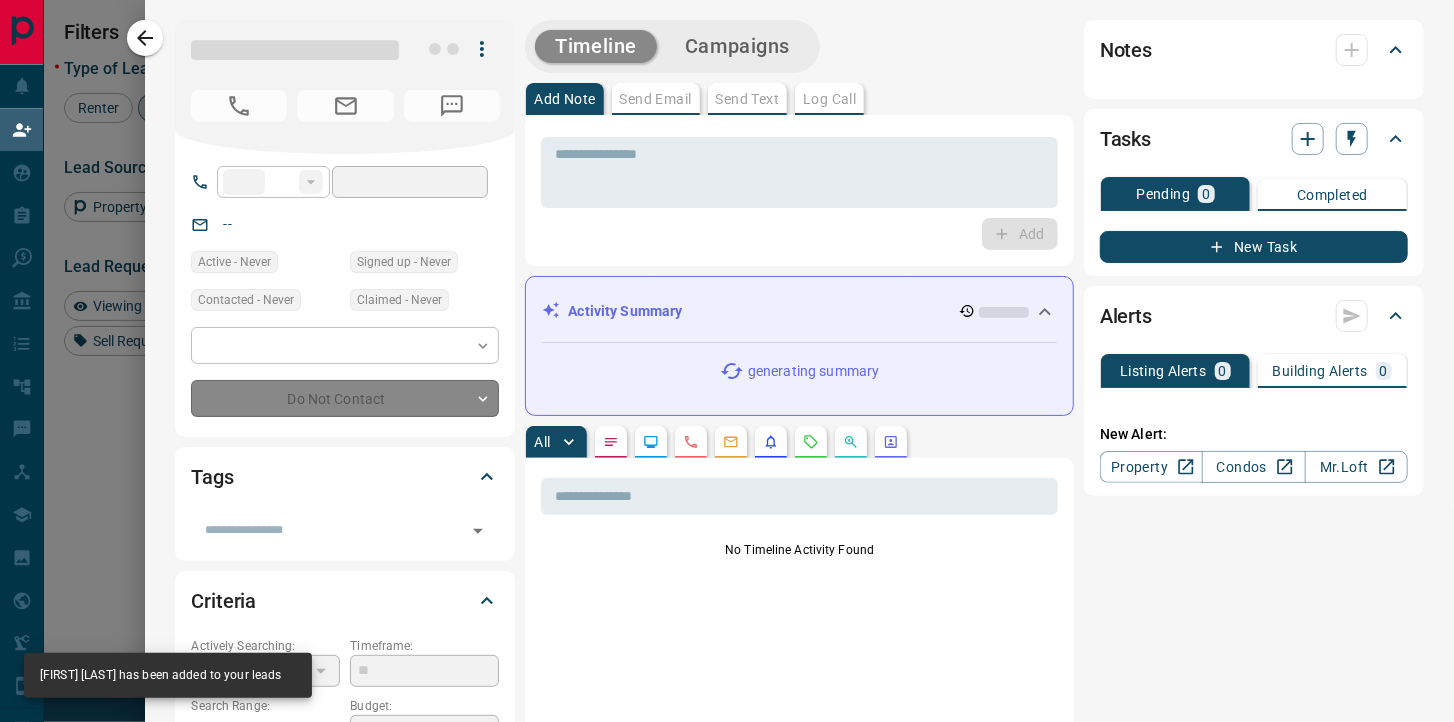 type on "**" 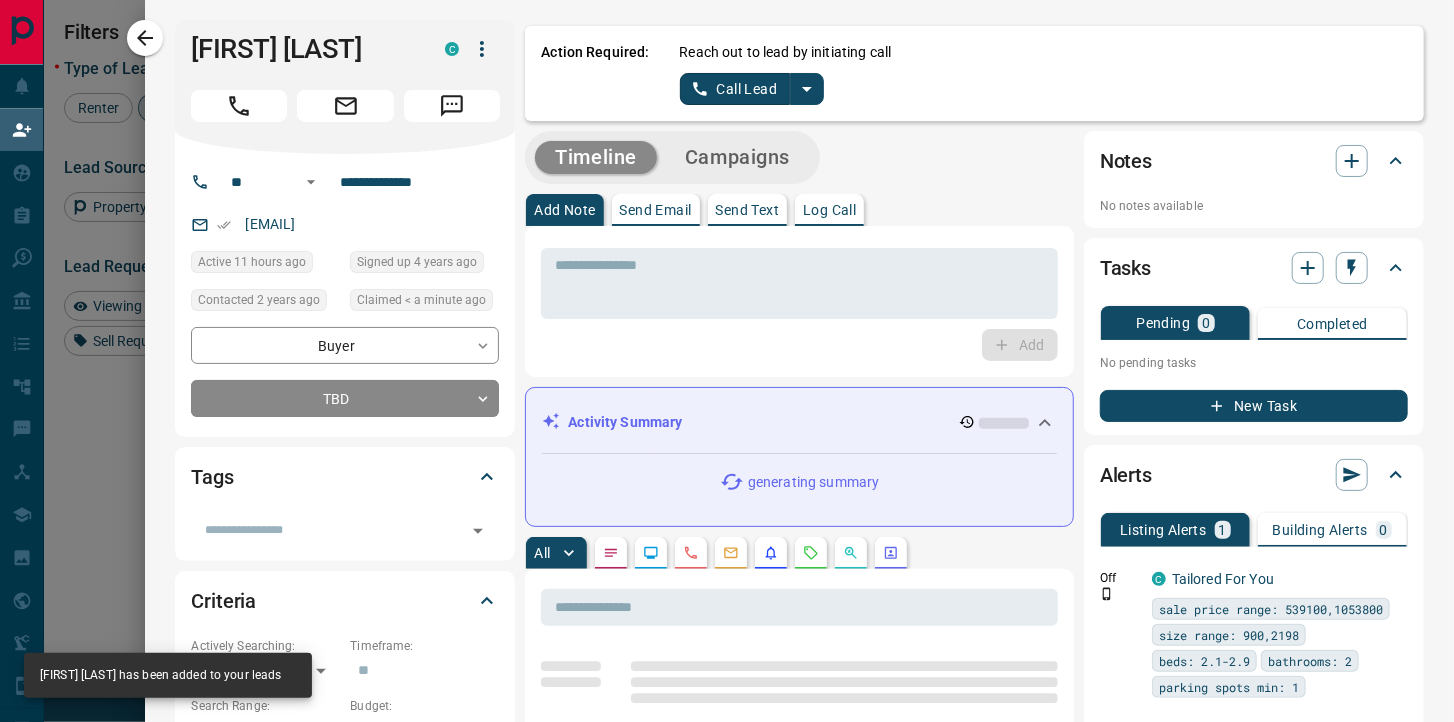 click on "Call Lead" at bounding box center [735, 89] 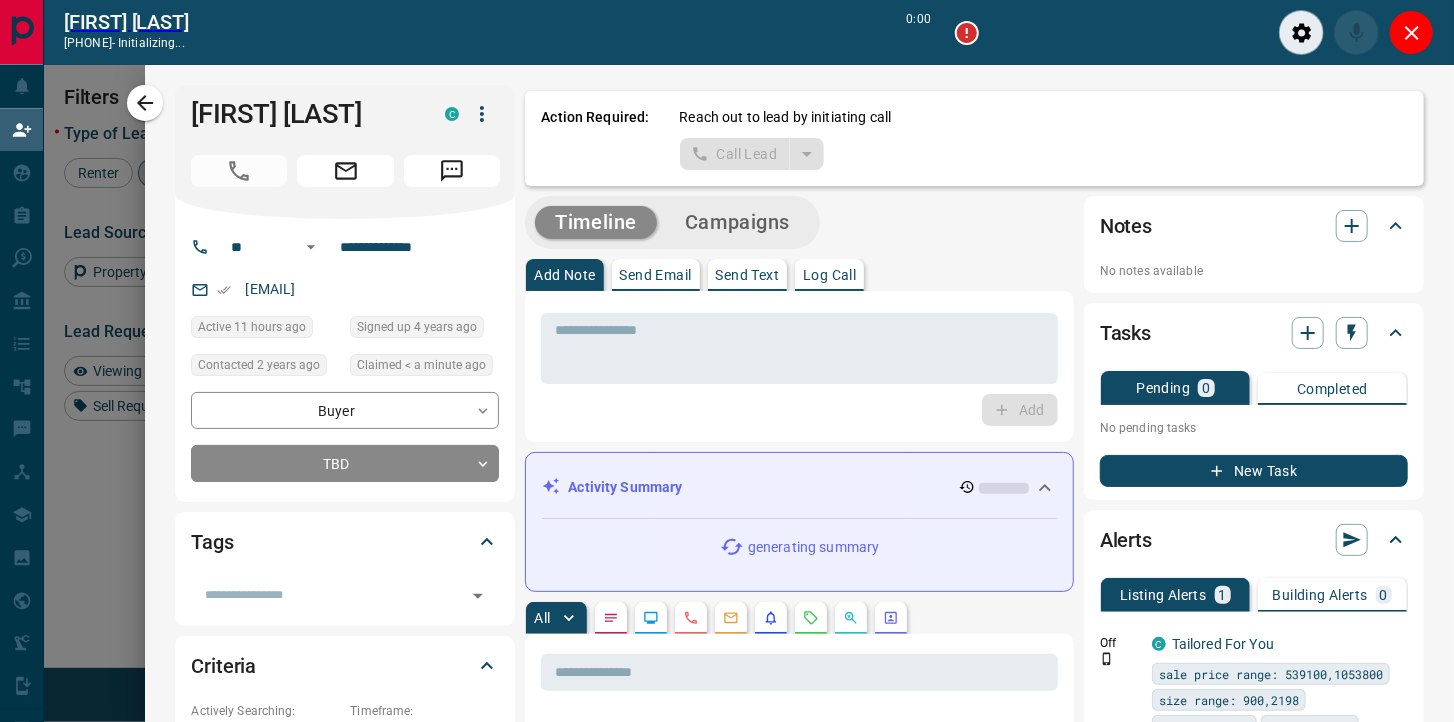 scroll, scrollTop: 496, scrollLeft: 1043, axis: both 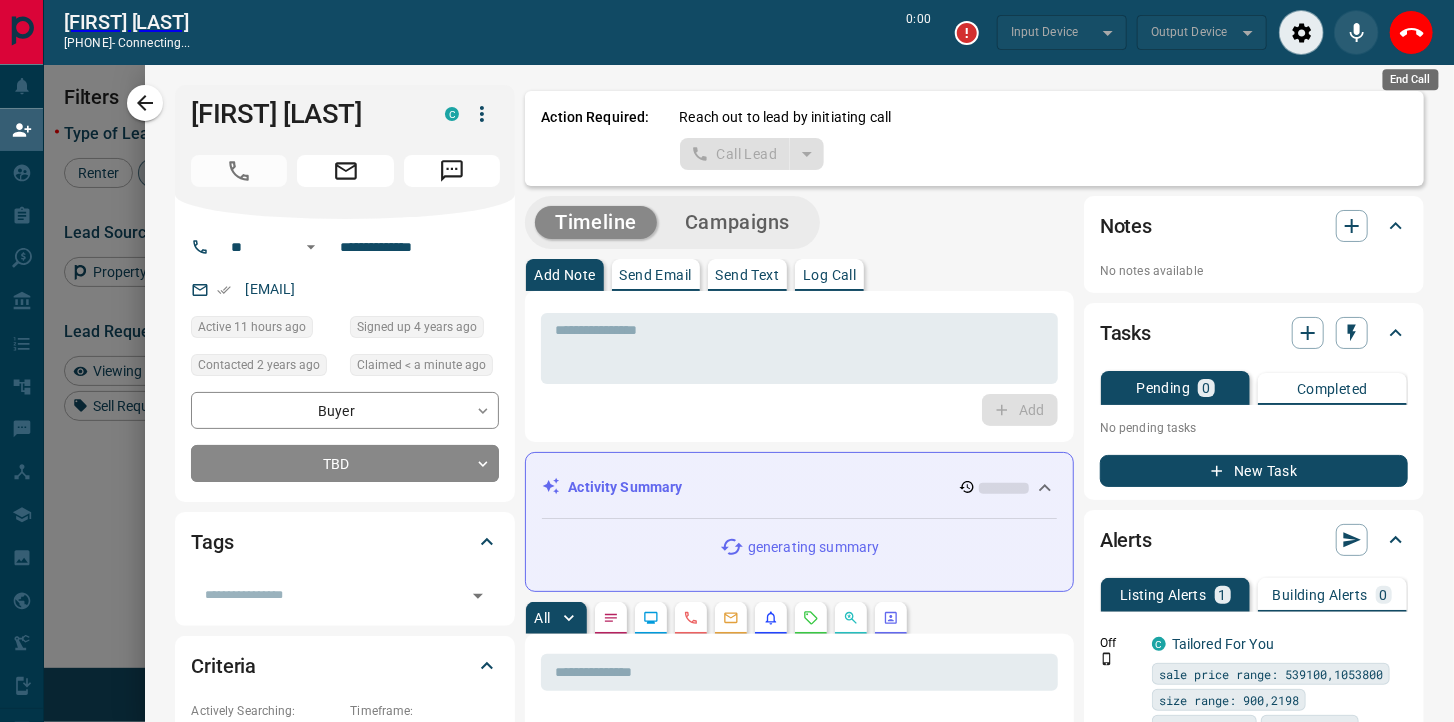 click 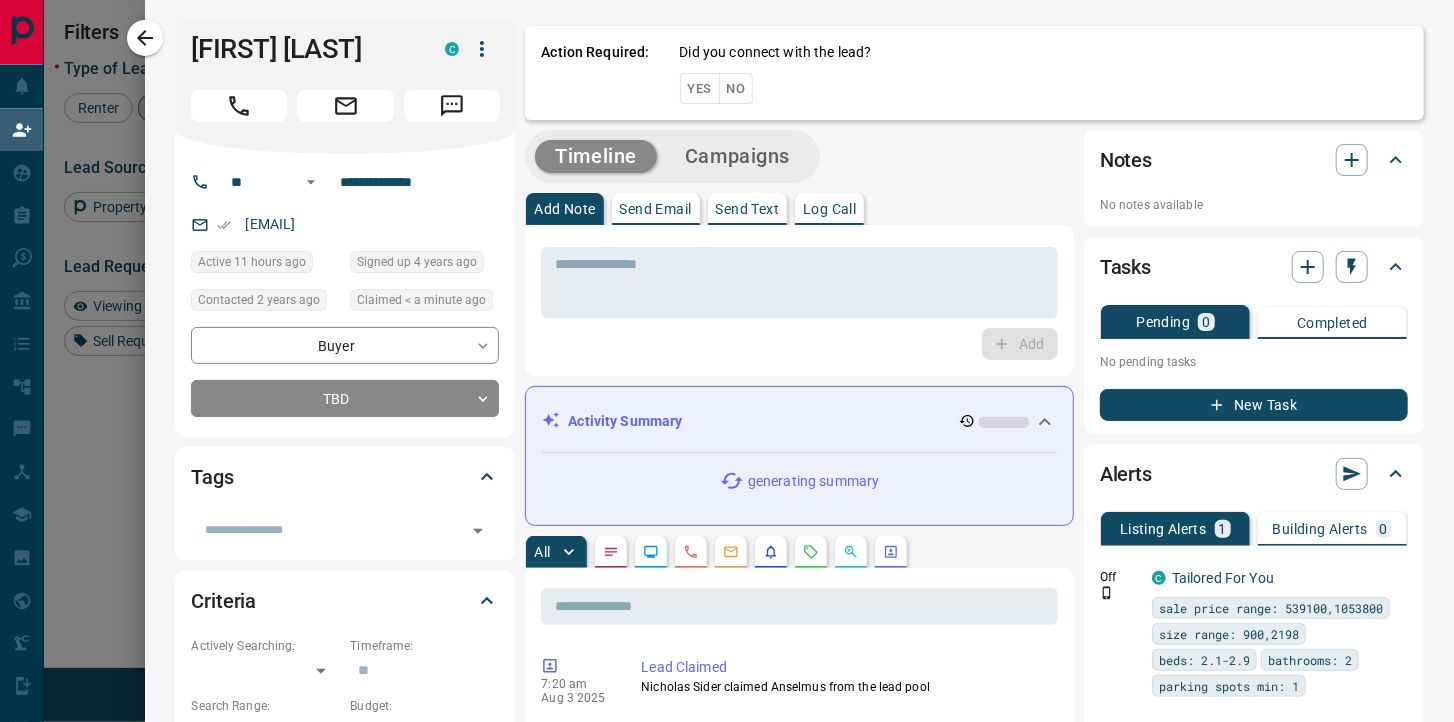 scroll, scrollTop: 0, scrollLeft: 1, axis: horizontal 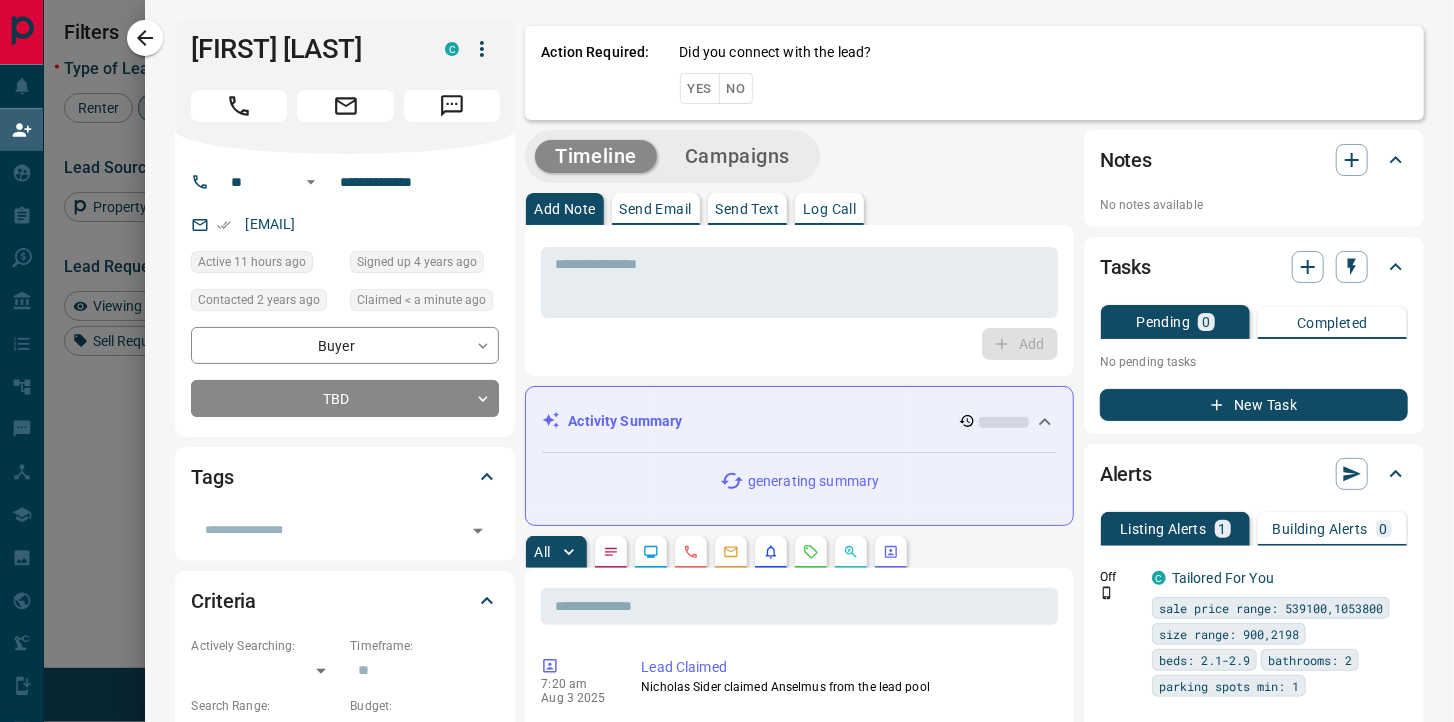 click on "No" at bounding box center [736, 88] 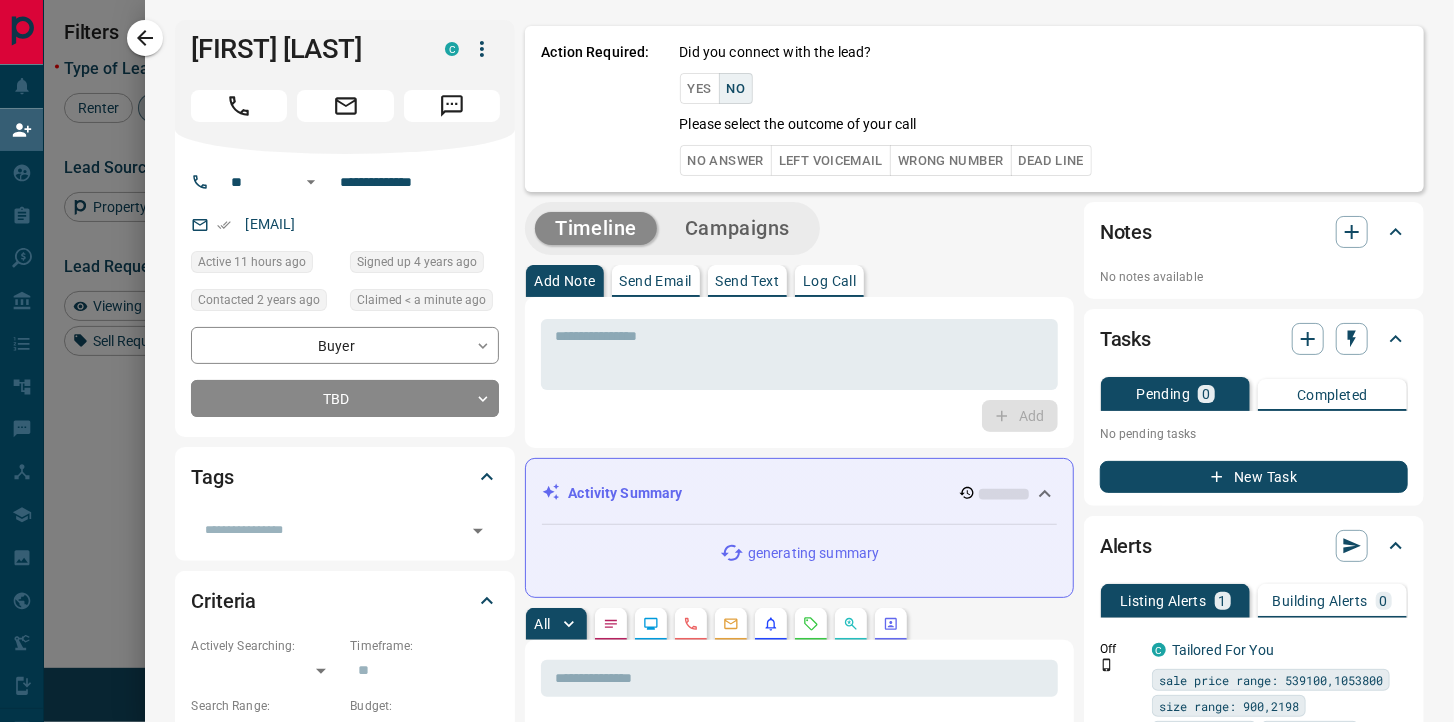 click on "No Answer" at bounding box center [726, 160] 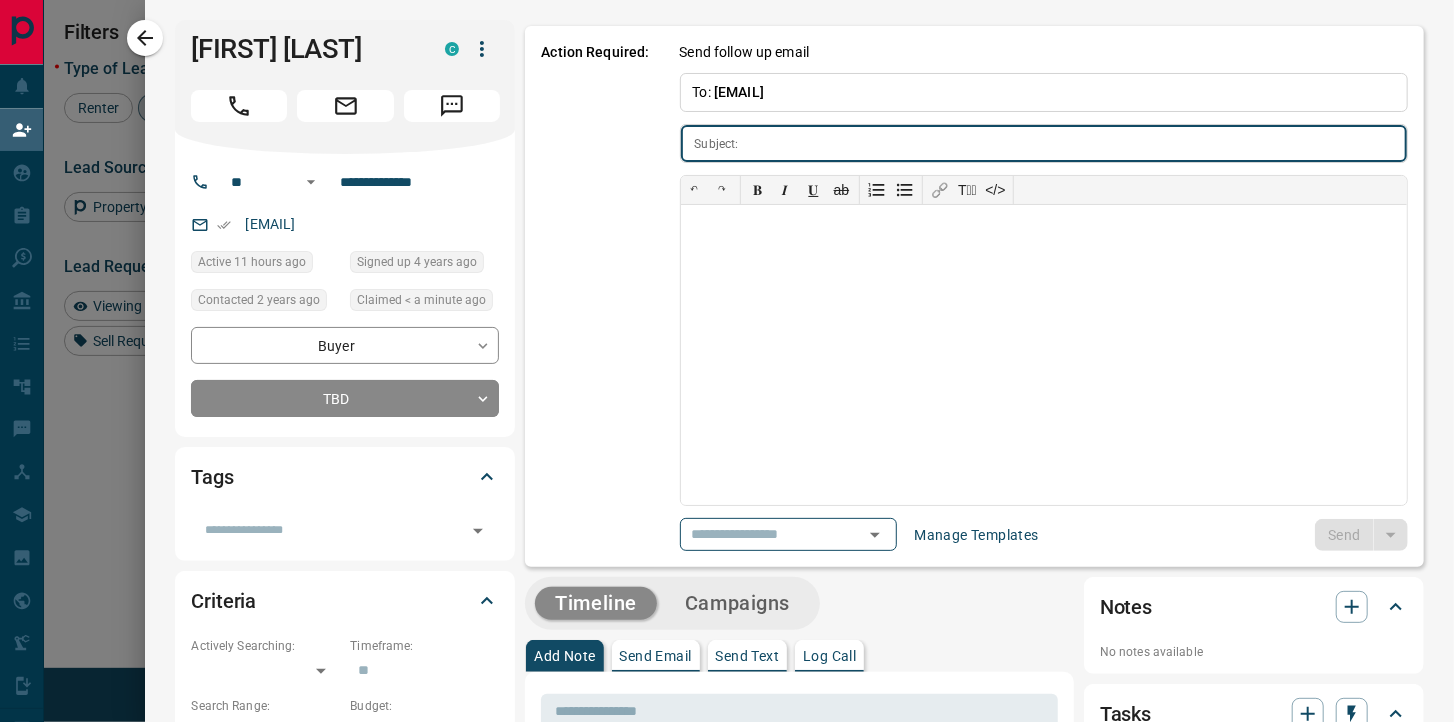 type on "**********" 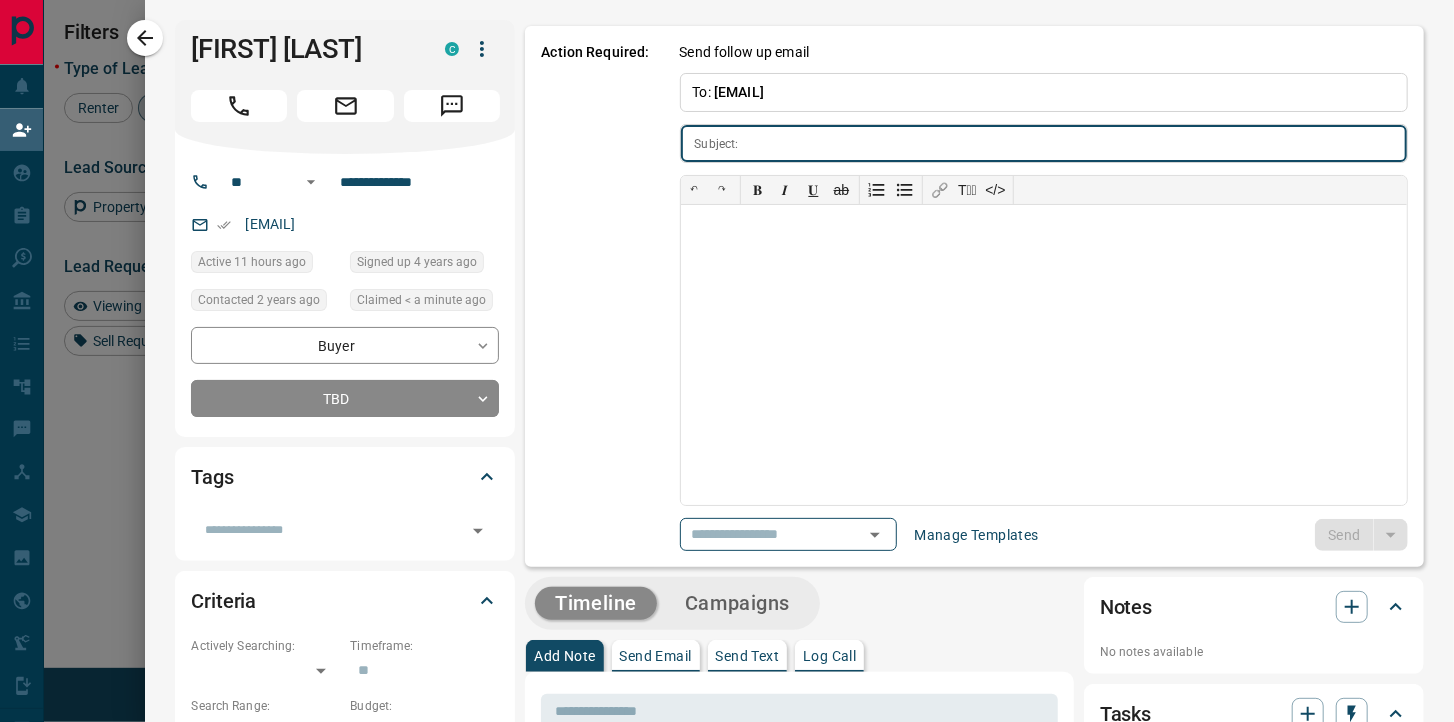 type on "**********" 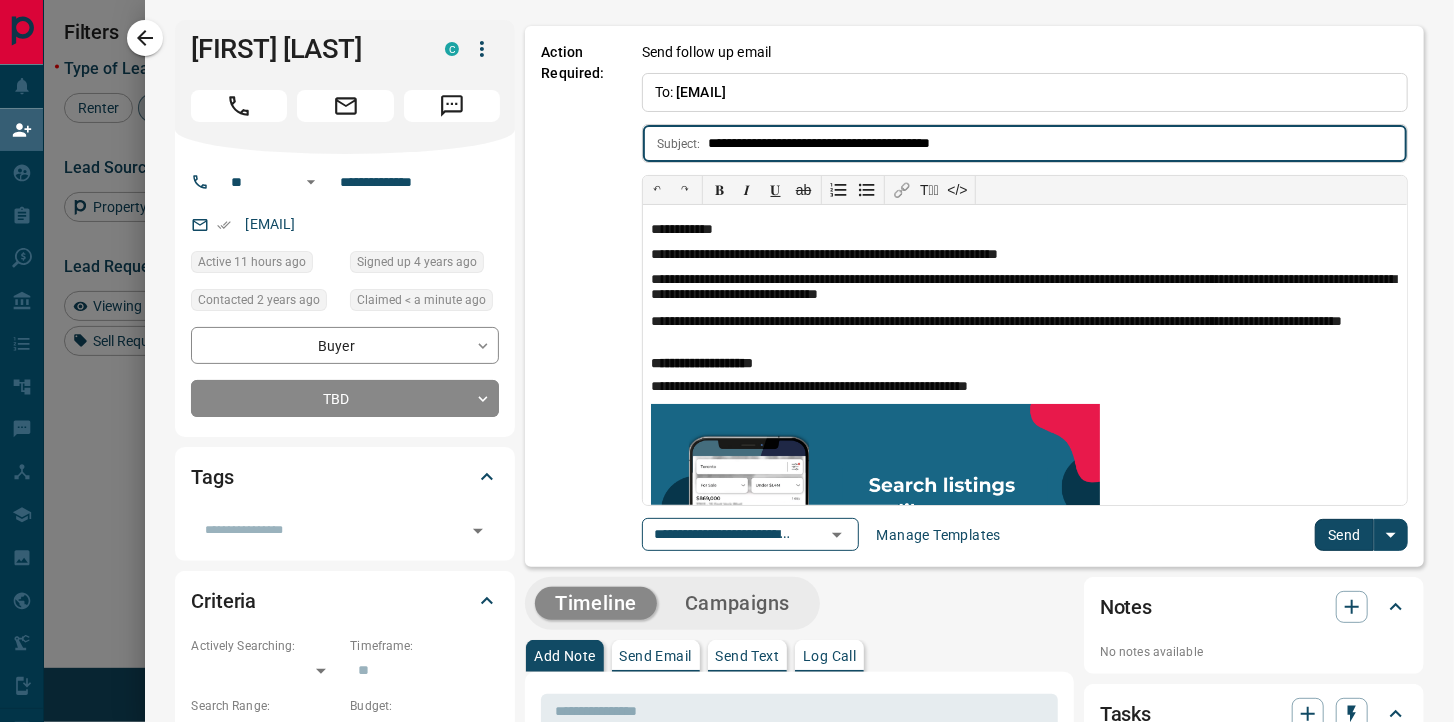 click on "Send" at bounding box center (1344, 535) 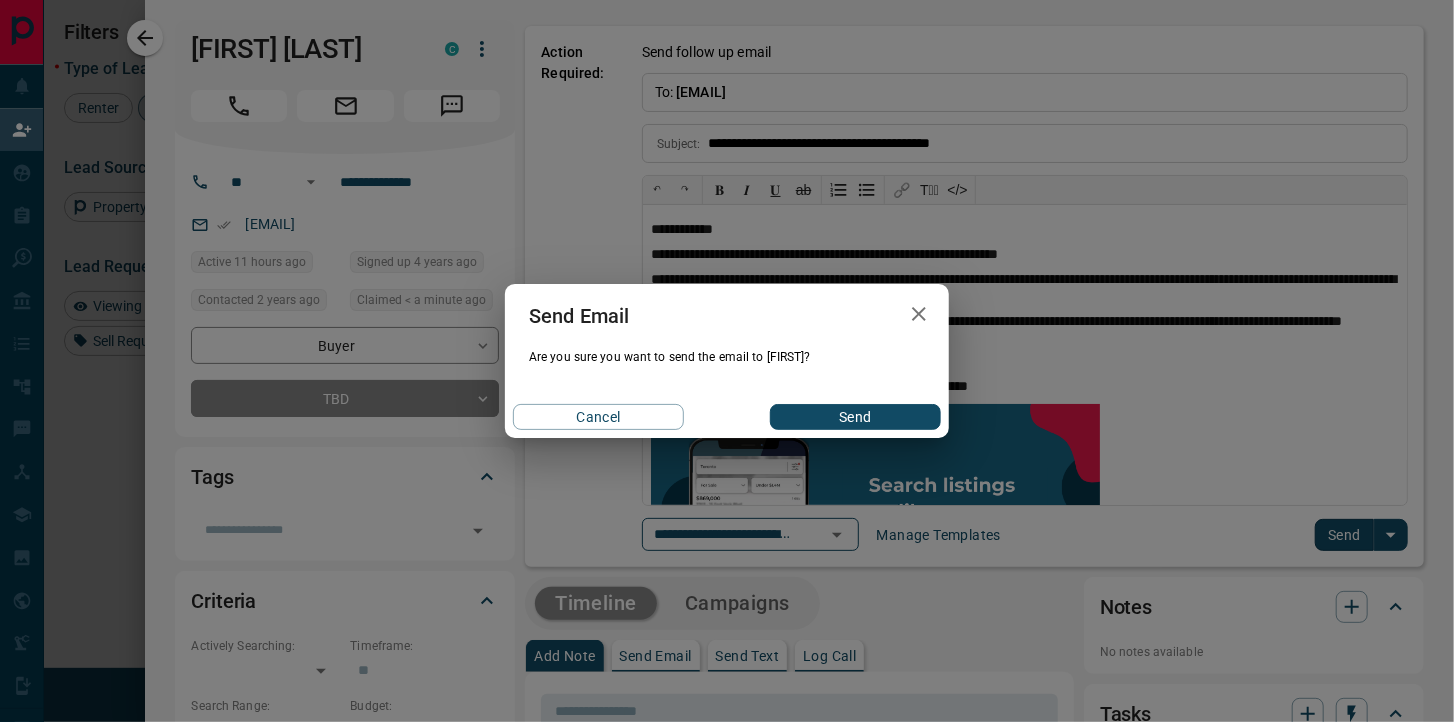 click on "Send" at bounding box center (855, 417) 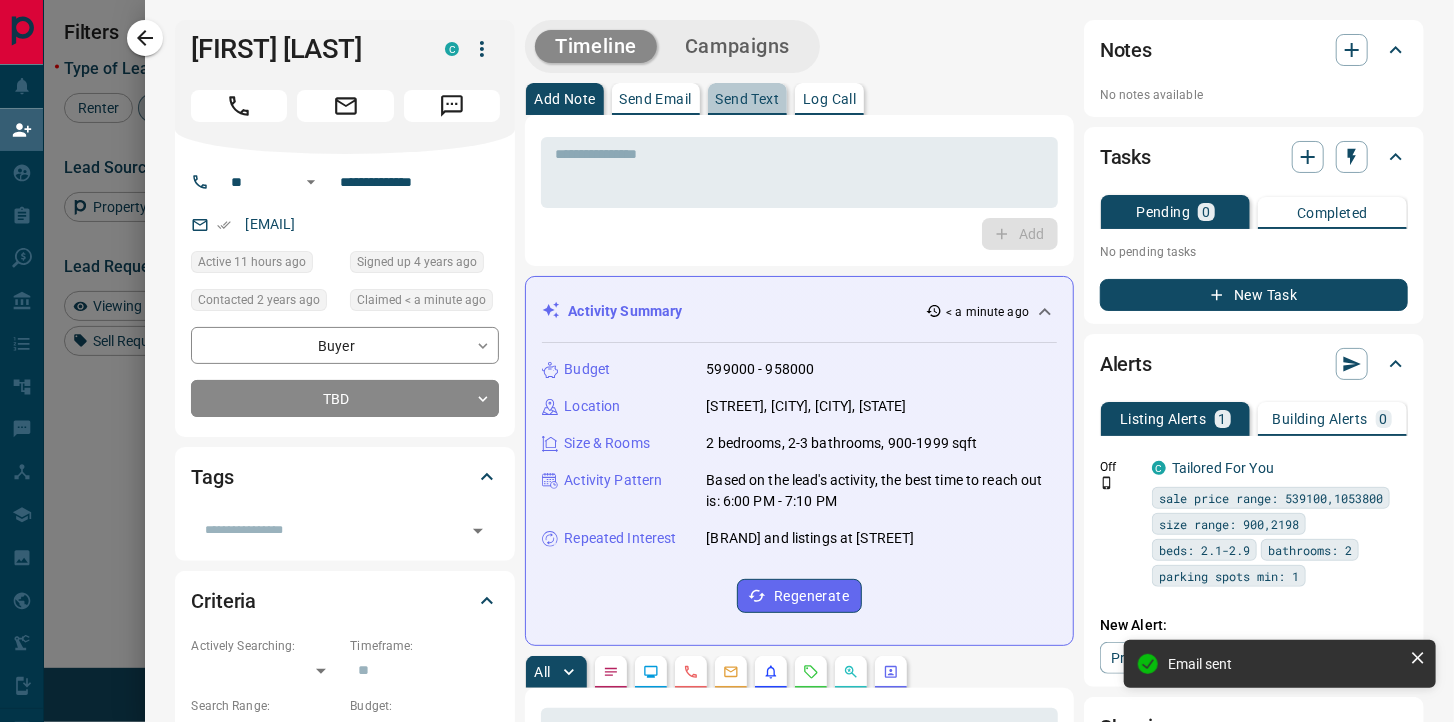 click on "Send Text" at bounding box center [748, 99] 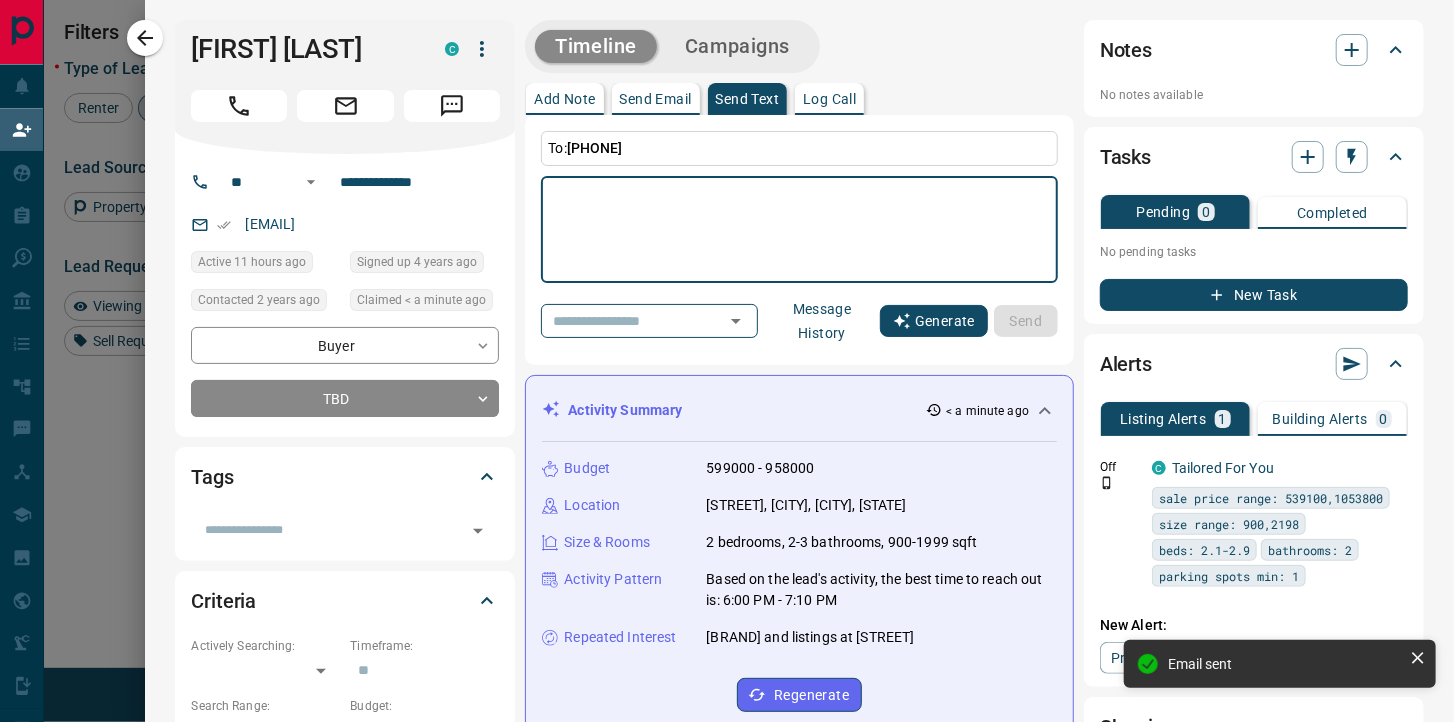click 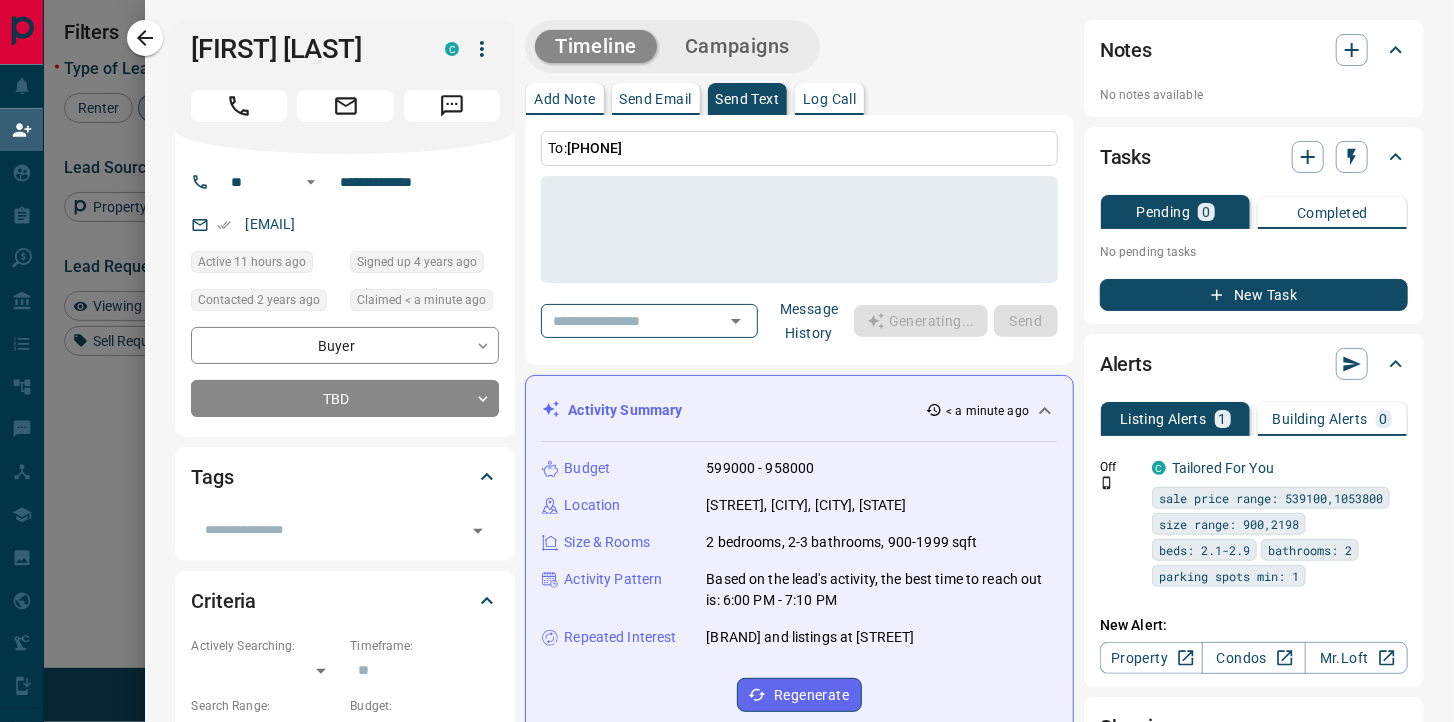 type on "**********" 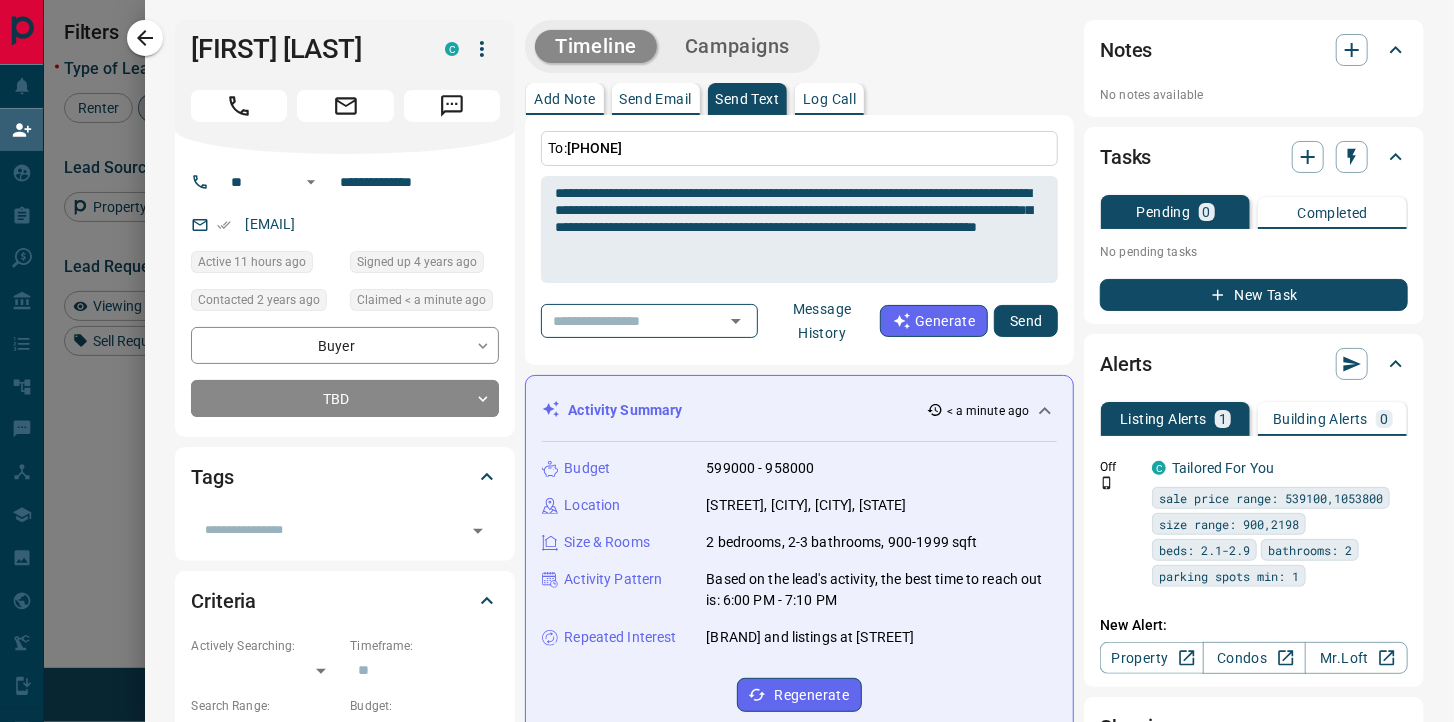 click on "Send" at bounding box center [1026, 321] 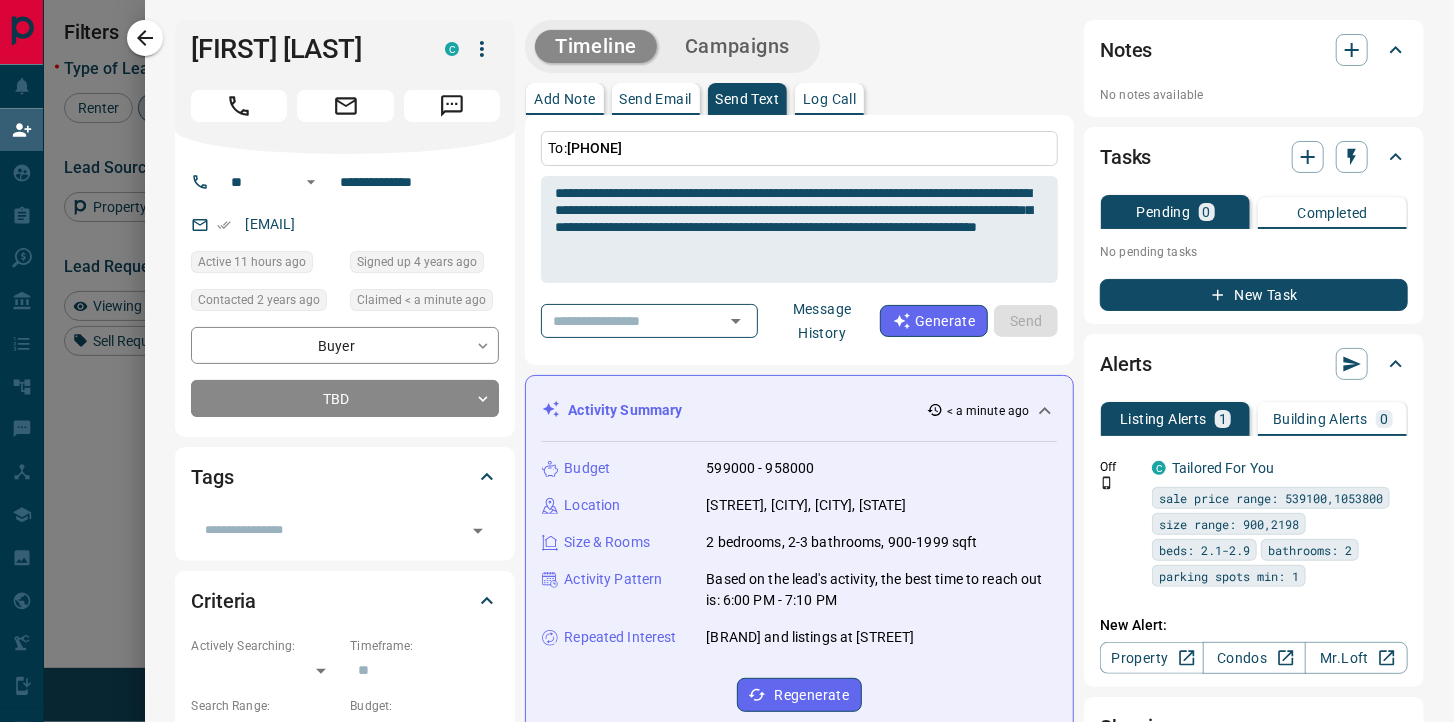 type 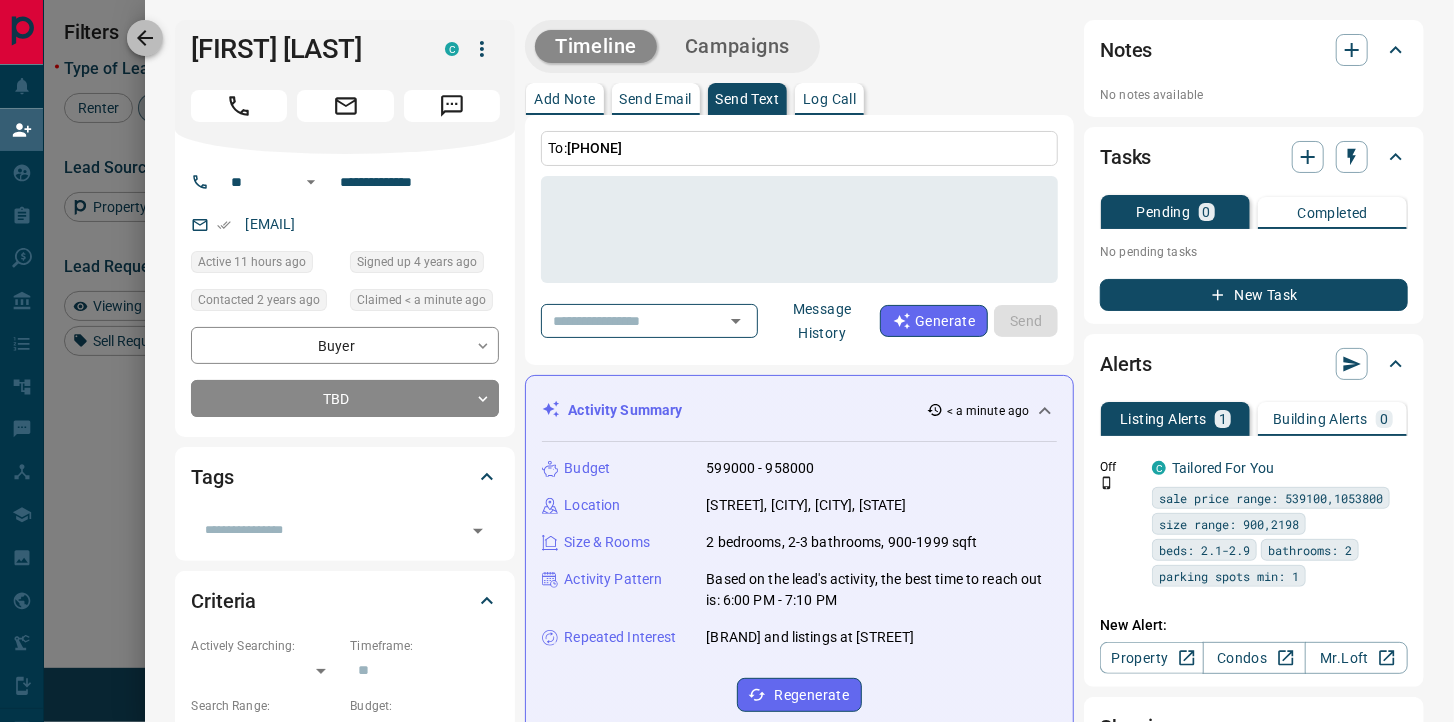 click 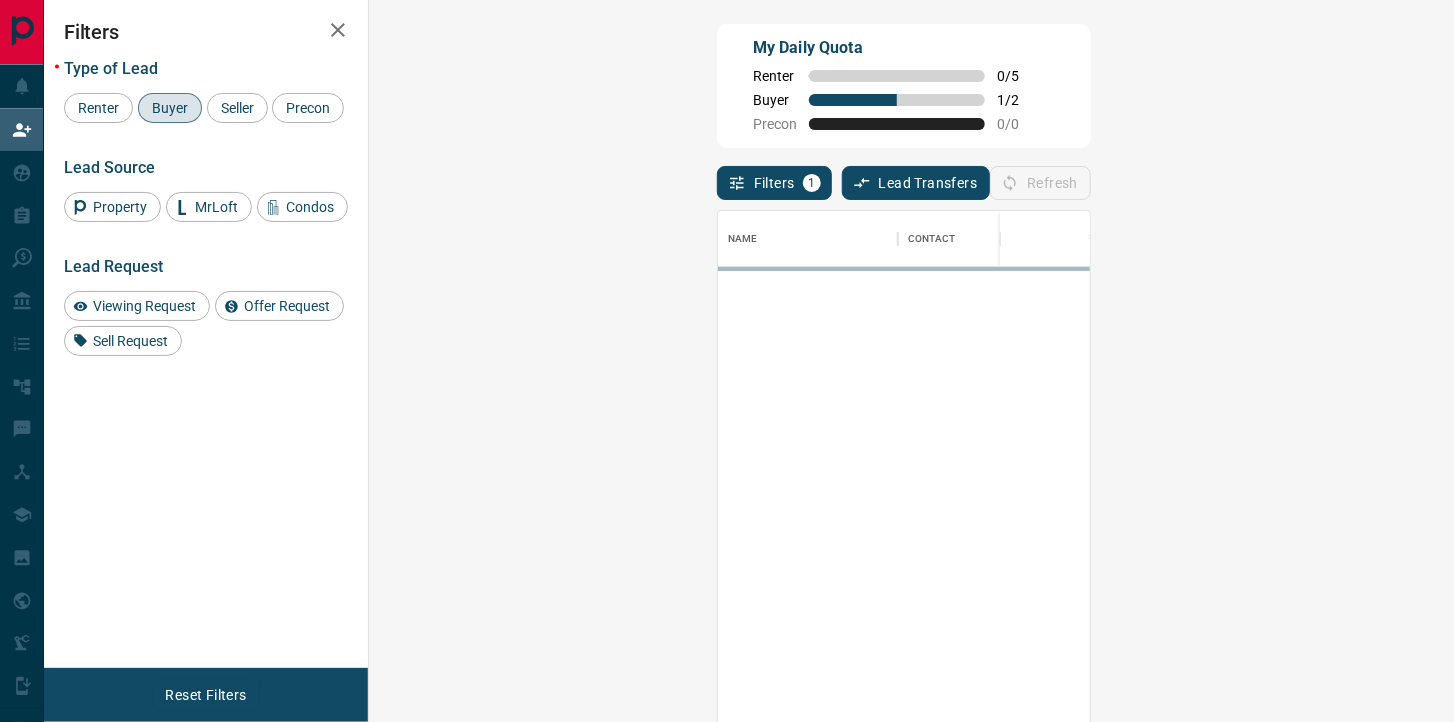 scroll, scrollTop: 0, scrollLeft: 1, axis: horizontal 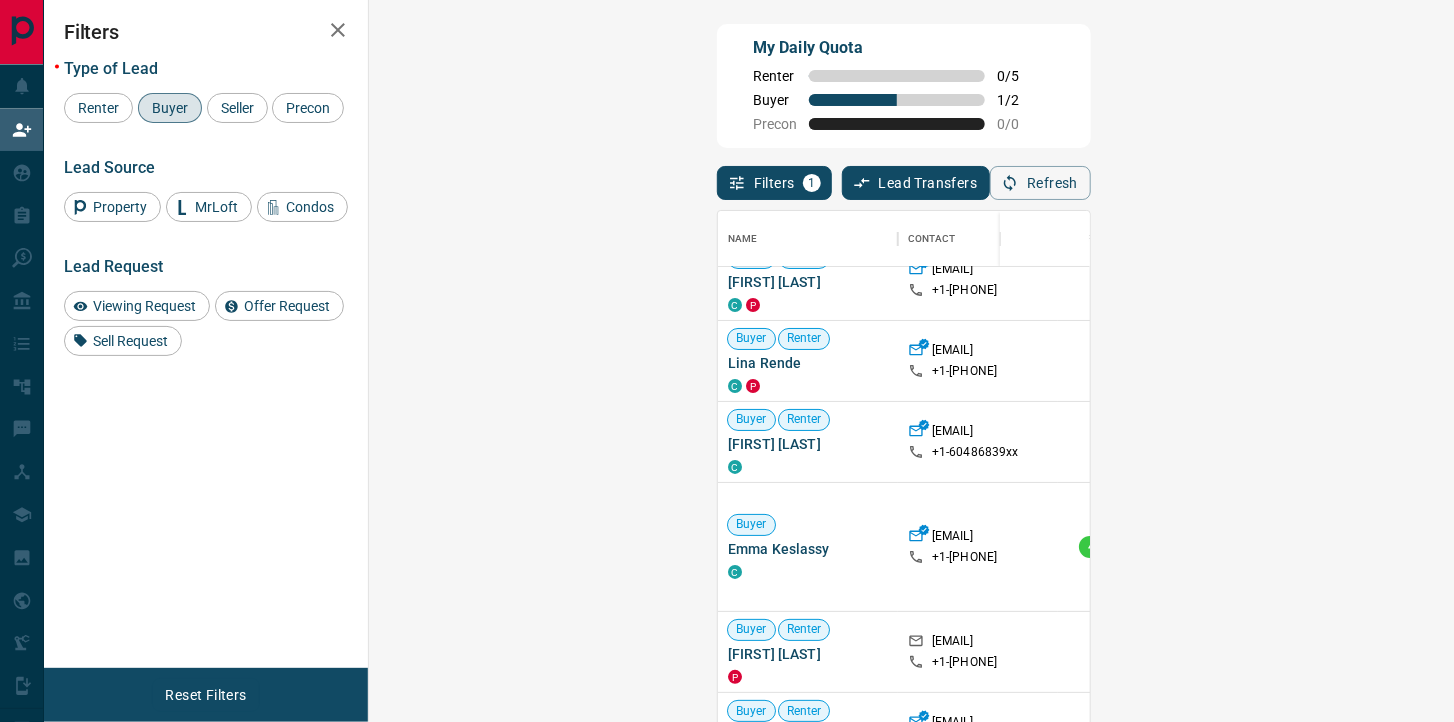 click on "Claim" at bounding box center (1716, 546) 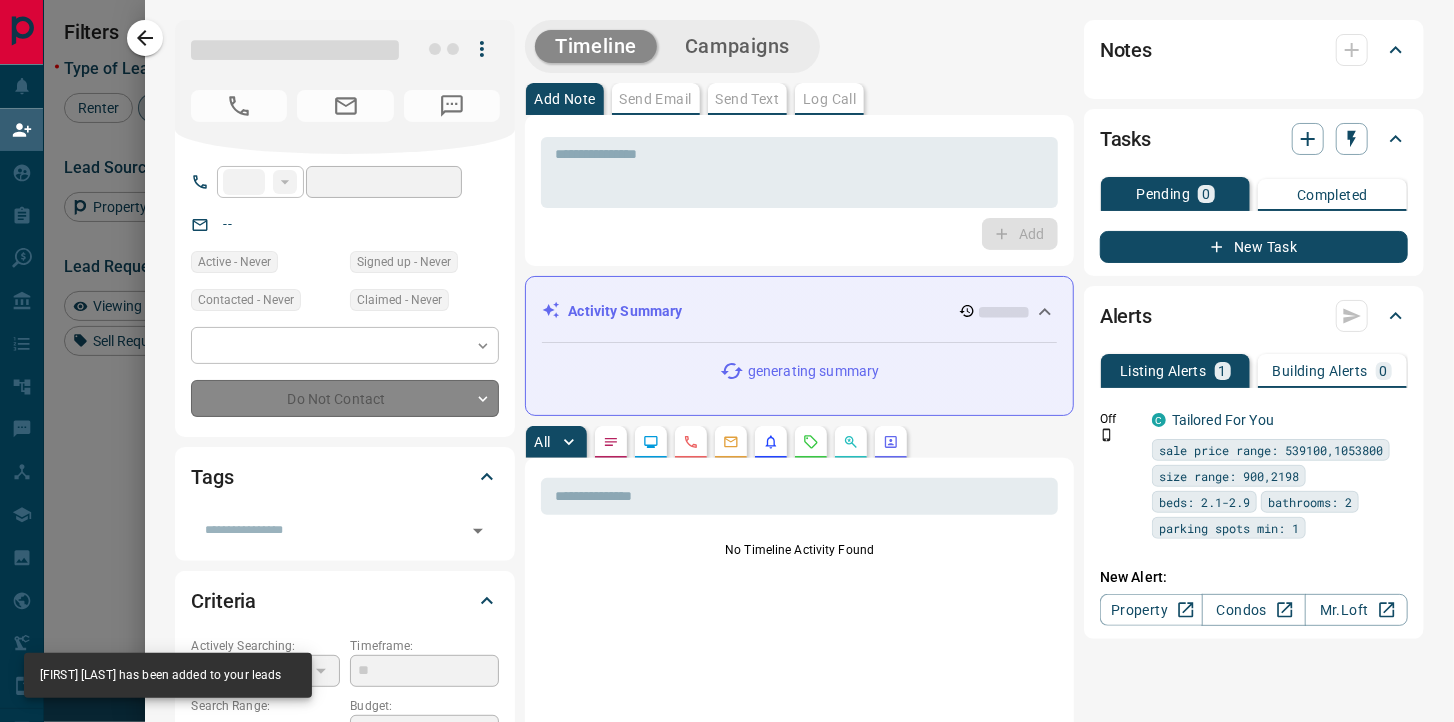 type on "**" 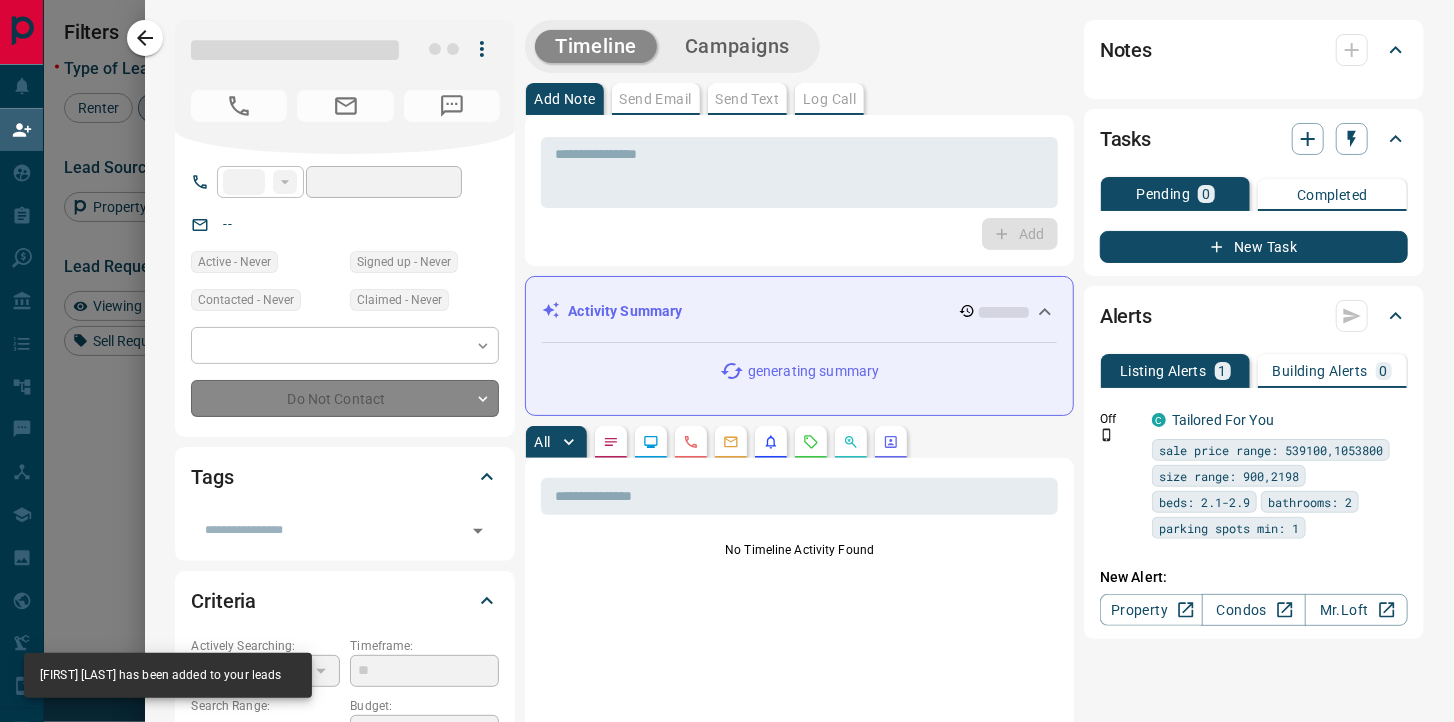 type on "**********" 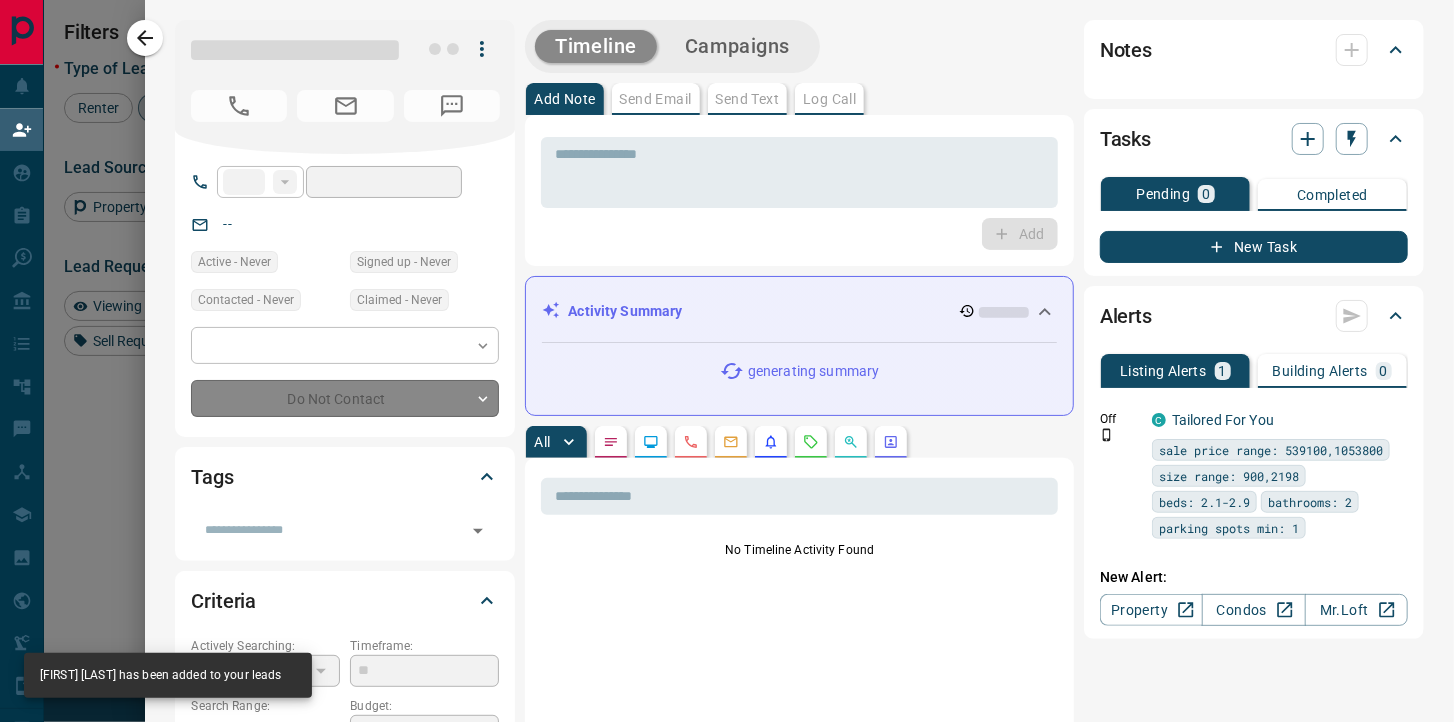 type on "*********" 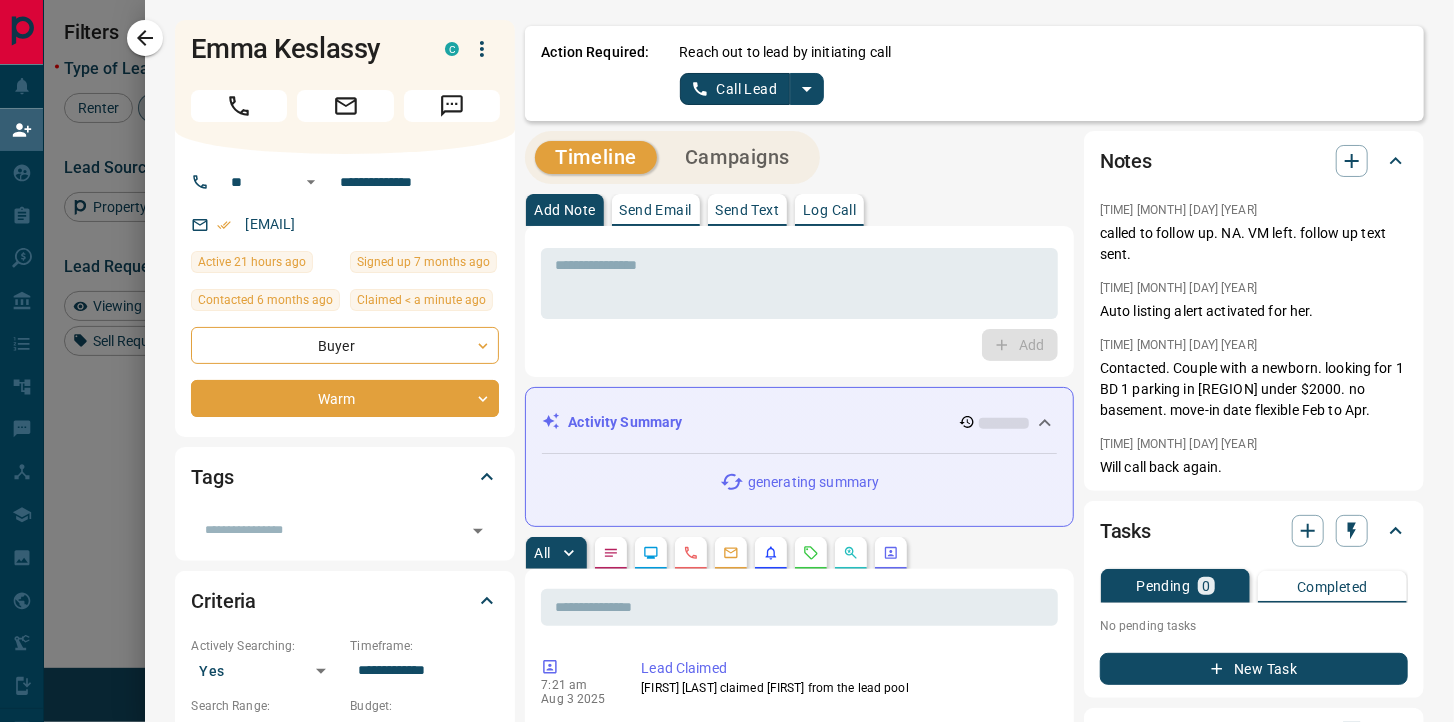 click on "Call Lead" at bounding box center (735, 89) 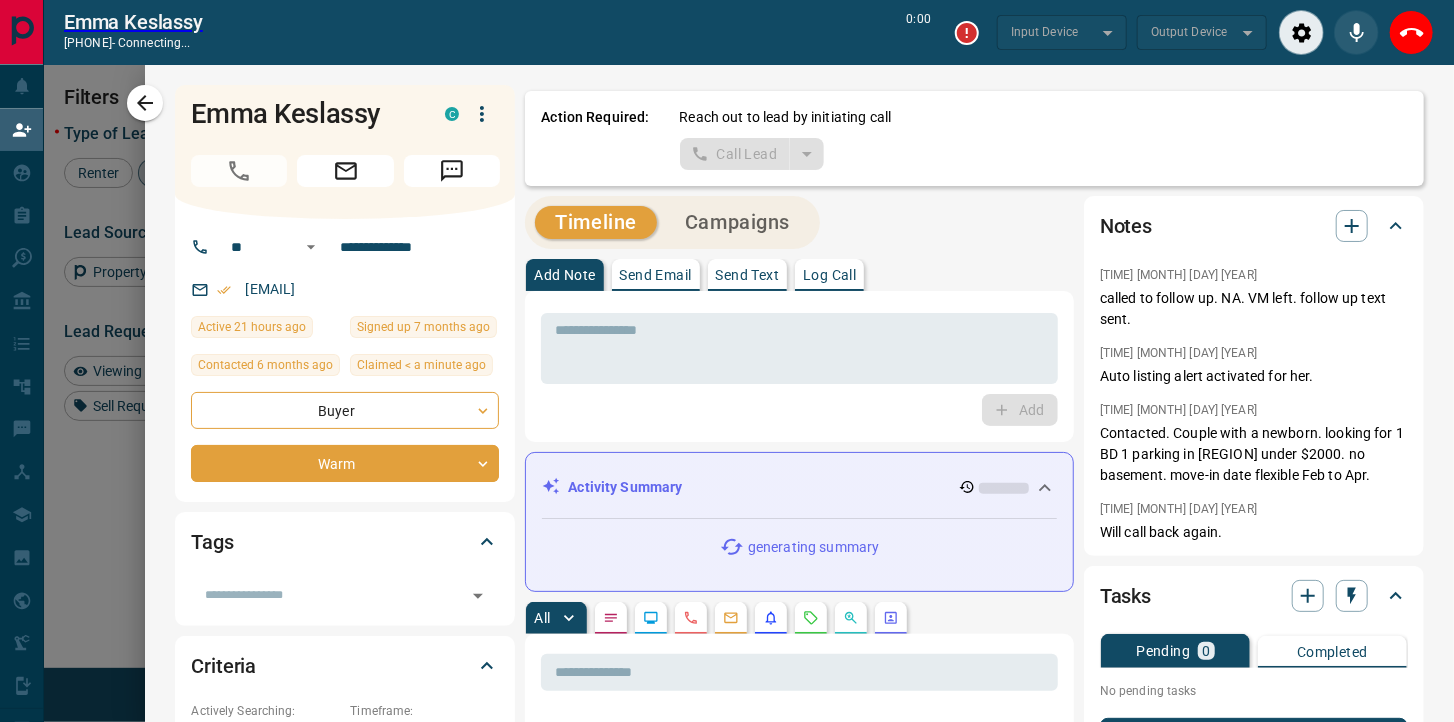 scroll, scrollTop: 496, scrollLeft: 1043, axis: both 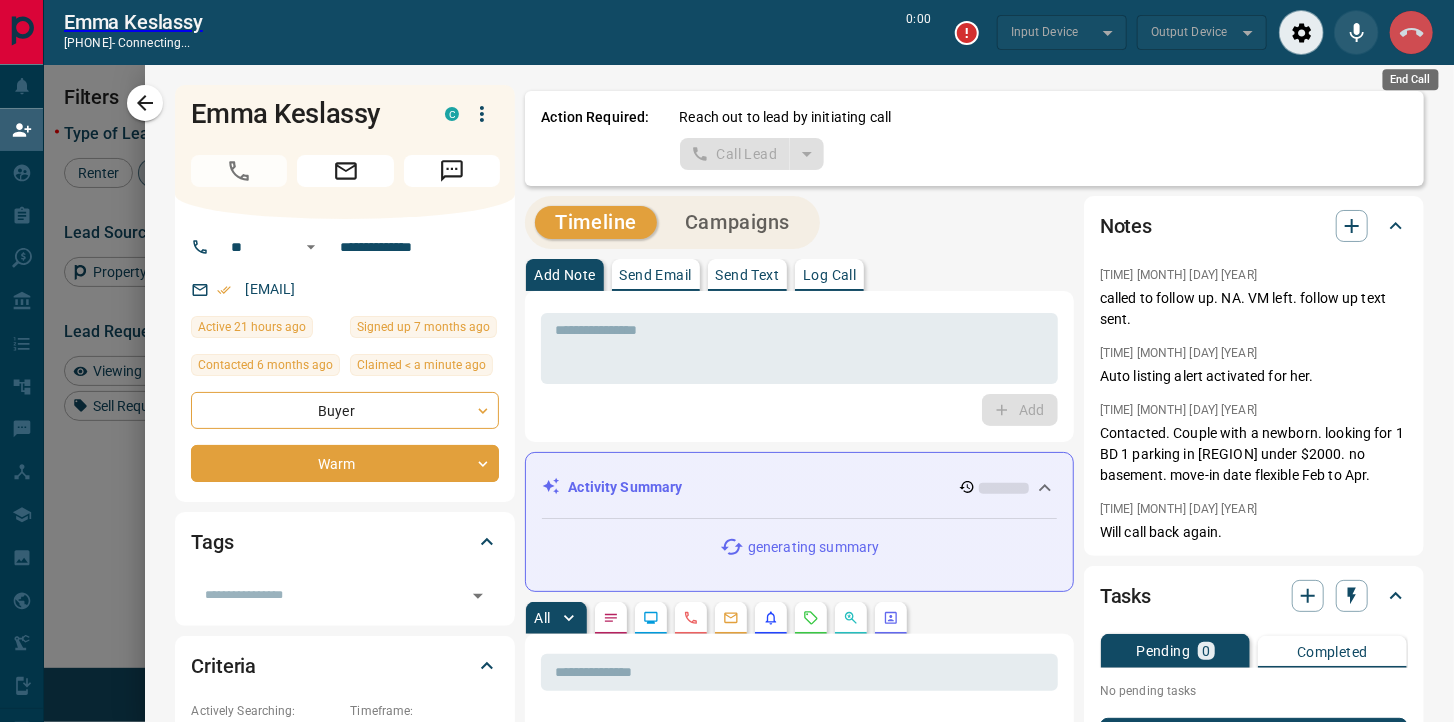 click 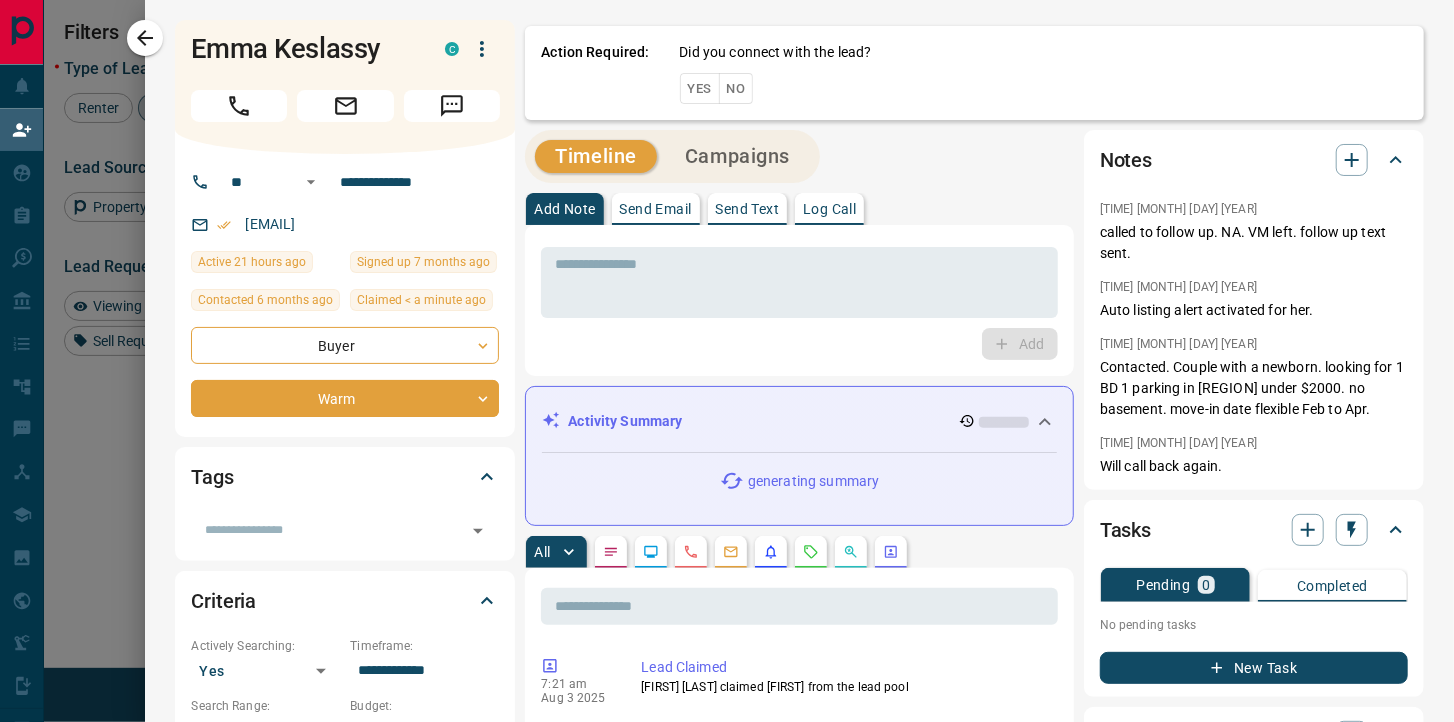 scroll, scrollTop: 0, scrollLeft: 1, axis: horizontal 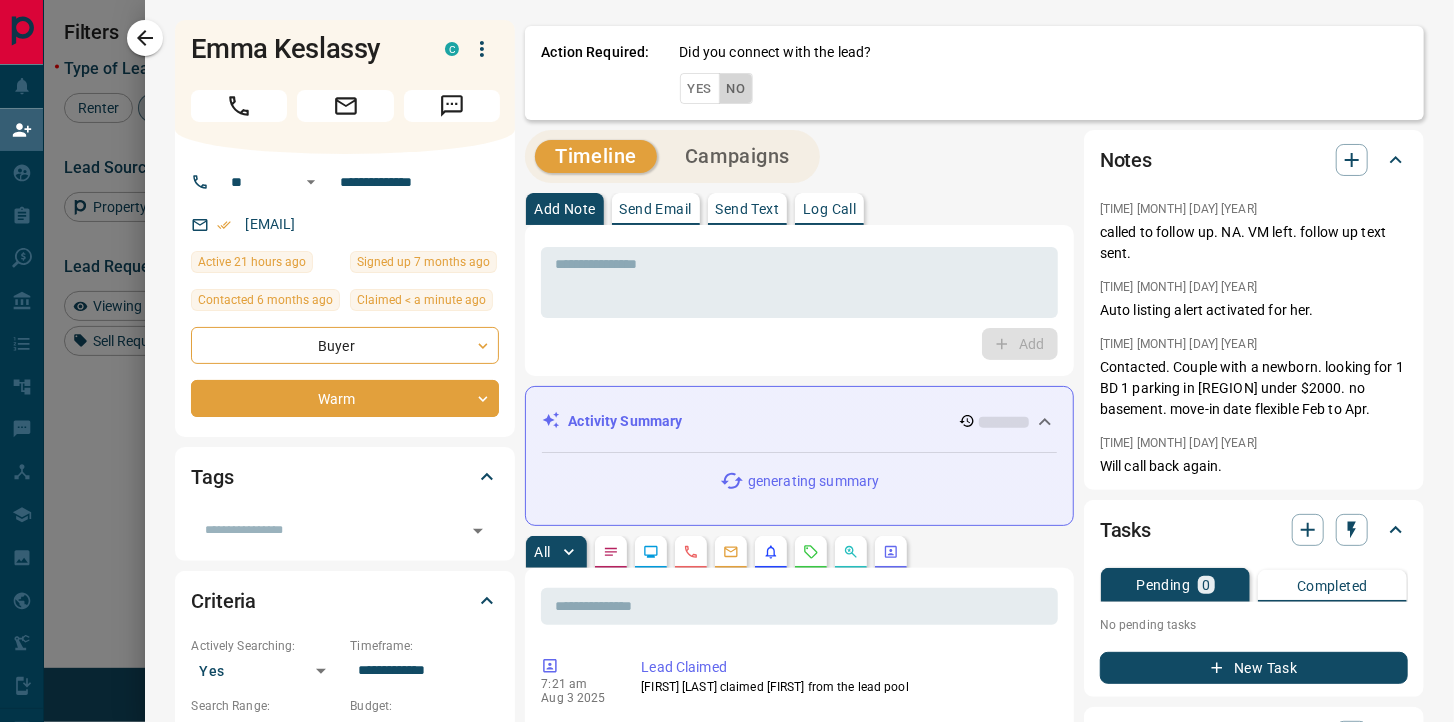 click on "No" at bounding box center [736, 88] 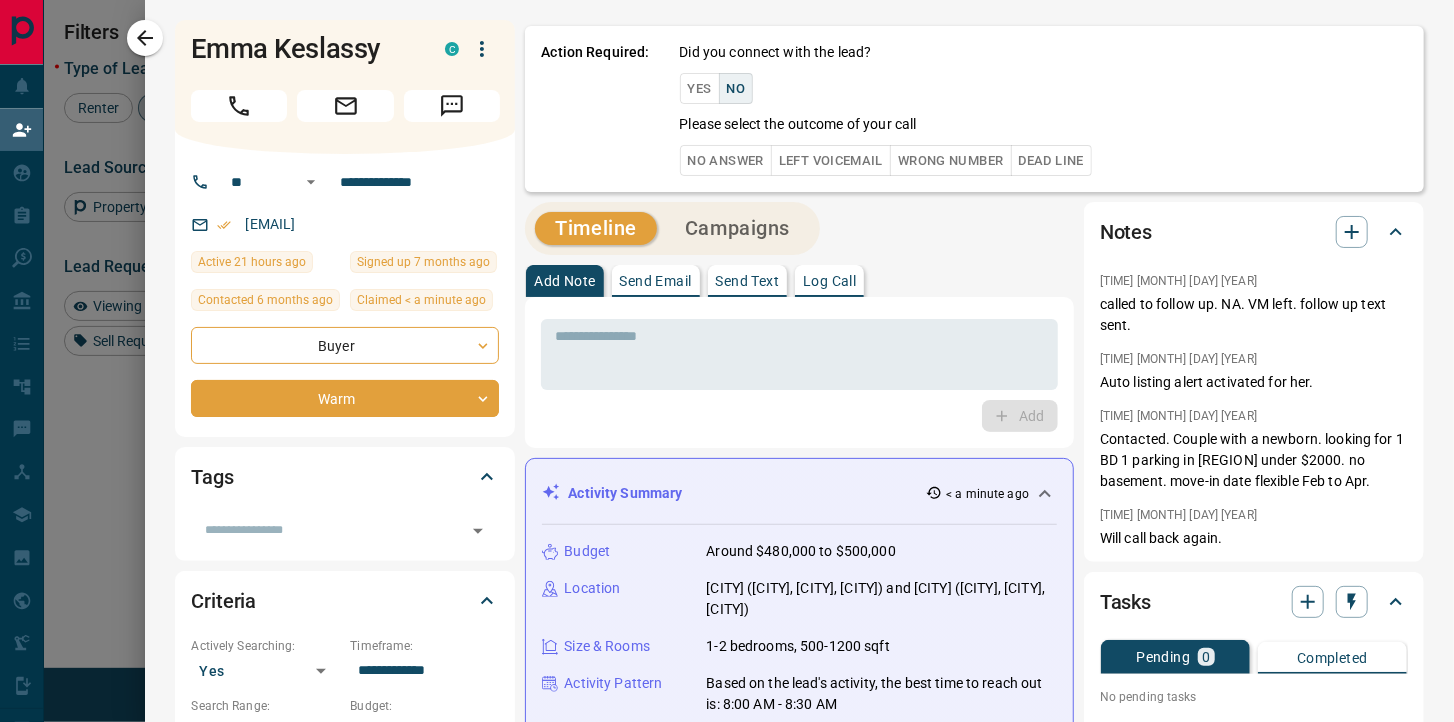 click on "No Answer" at bounding box center (726, 160) 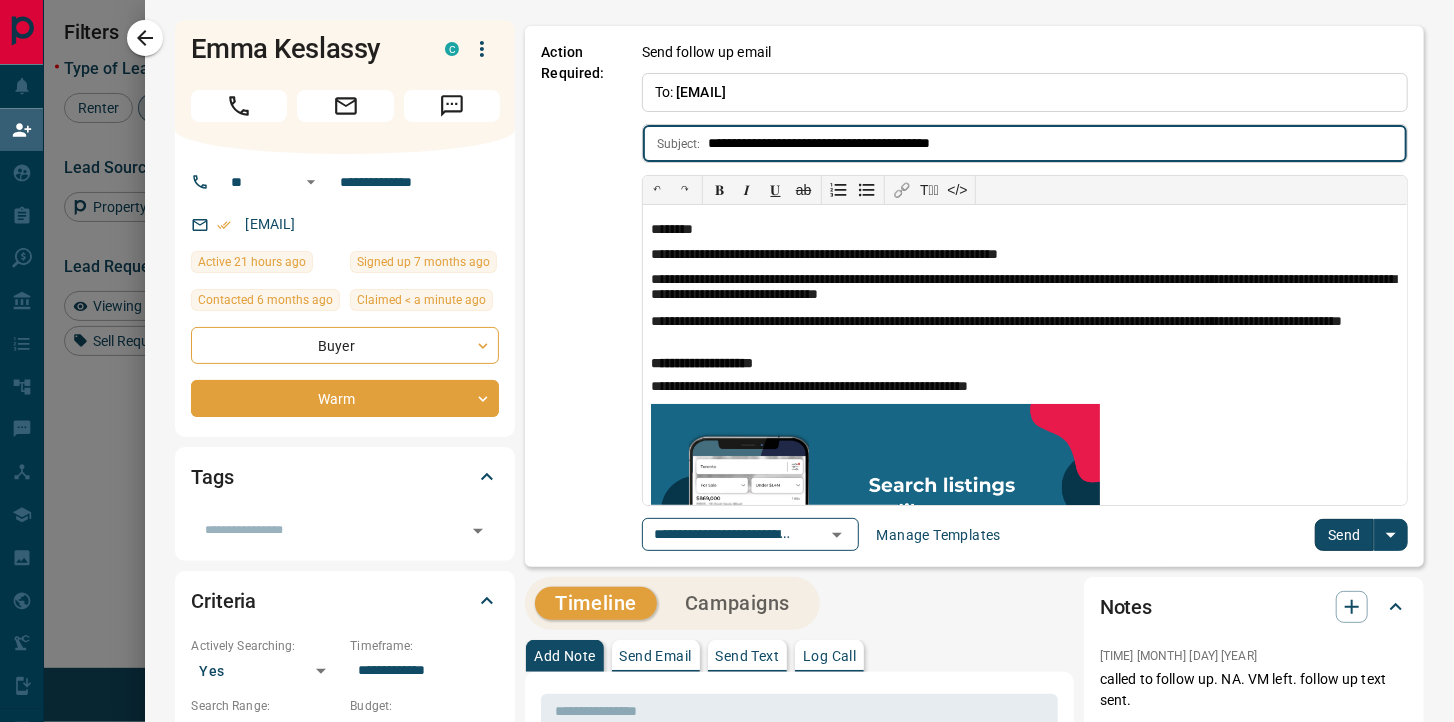 click on "Send" at bounding box center [1344, 535] 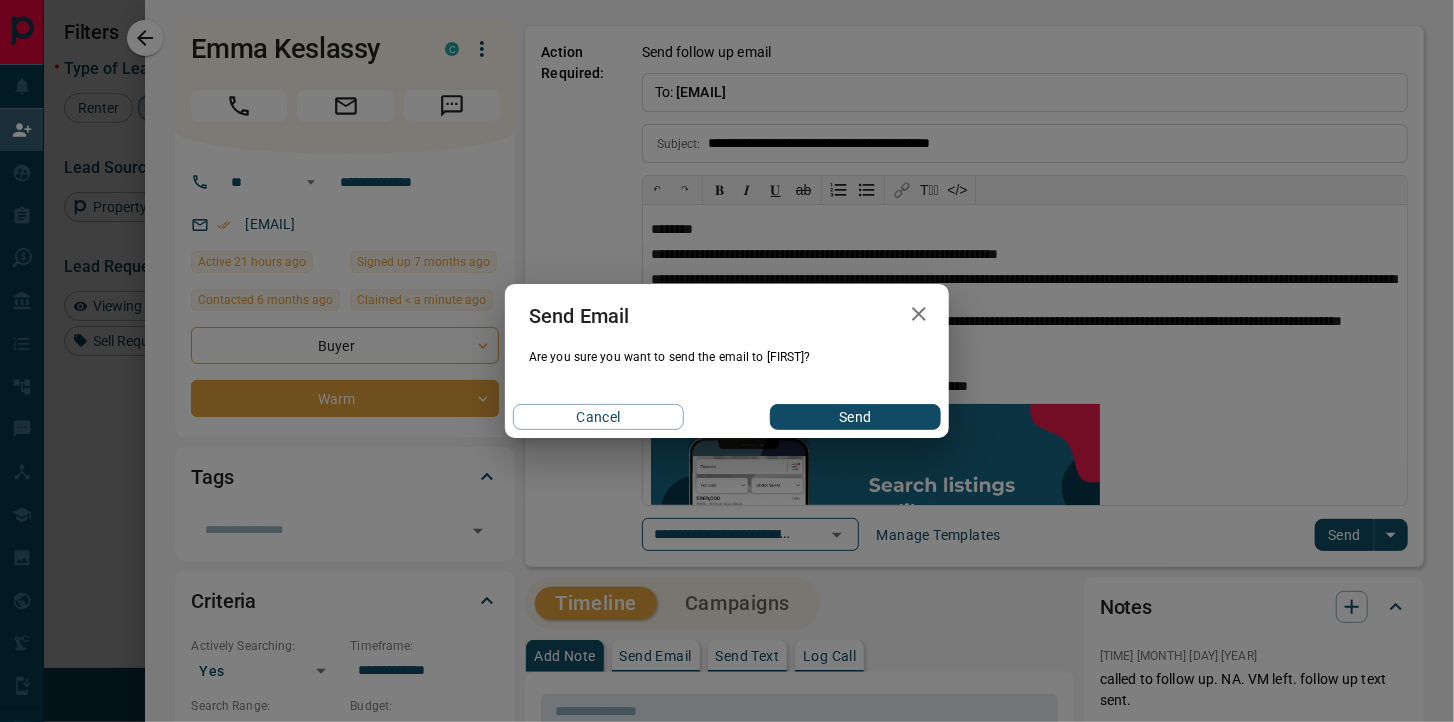 click on "Send" at bounding box center [855, 417] 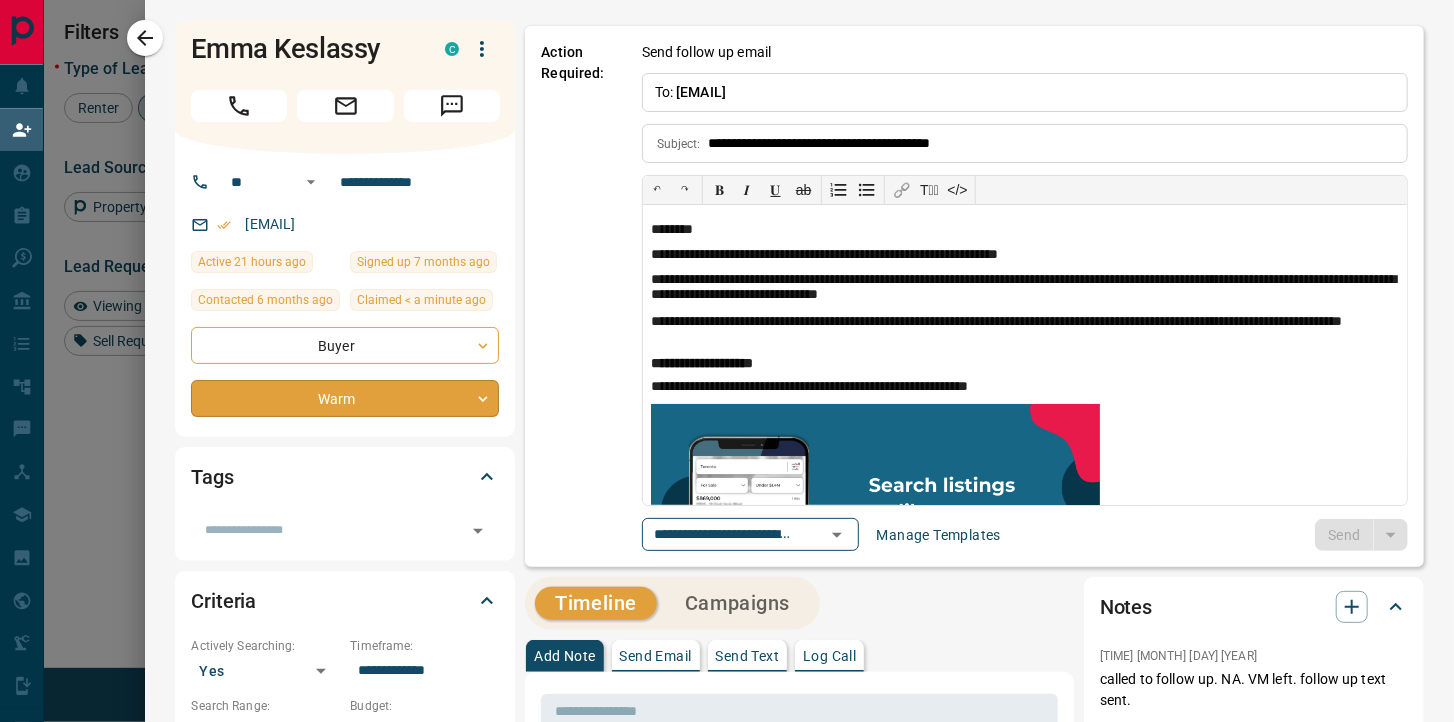 click on "Lead Transfers Claim Leads My Leads Tasks Opportunities Deals Campaigns Automations Messages Broker Bay Training Media Services Agent Resources Precon Worksheet Mobile Apps Disclosure Logout My Daily Quota Renter 0 / 5 Buyer 2 / 2 Precon 0 / 0 Filters 1 Lead Transfers 0 Refresh Name Contact Search   Search Range Location Requests AI Status Recent Opportunities (30d) Buyer Renter [FIRST] [LAST] P [EMAIL] +1- [PHONE] King Buyer Renter [FIRST] [LAST] C P [EMAIL] +1- [PHONE] $2K - $4K [CITY], [CITY], [CITY] Back to Site Buyer Renter [FIRST] [LAST] C P [EMAIL] +1- [PHONE] [CITY], [CITY] Back to Site Buyer Renter [FIRST] [LAST] C [EMAIL] +1- [PHONE] Aurora Buyer [FIRST] [LAST] C [EMAIL] +1- [PHONE] Active $0 - $2K [CITY], [CITY] Contact an Agent Request Requested a Viewing High Interest Back to Site Buyer Renter [FIRST] [LAST] P +1- [PHONE] [CITY] Buyer Renter [FIRST] [LAST] C P +1-" at bounding box center (727, 309) 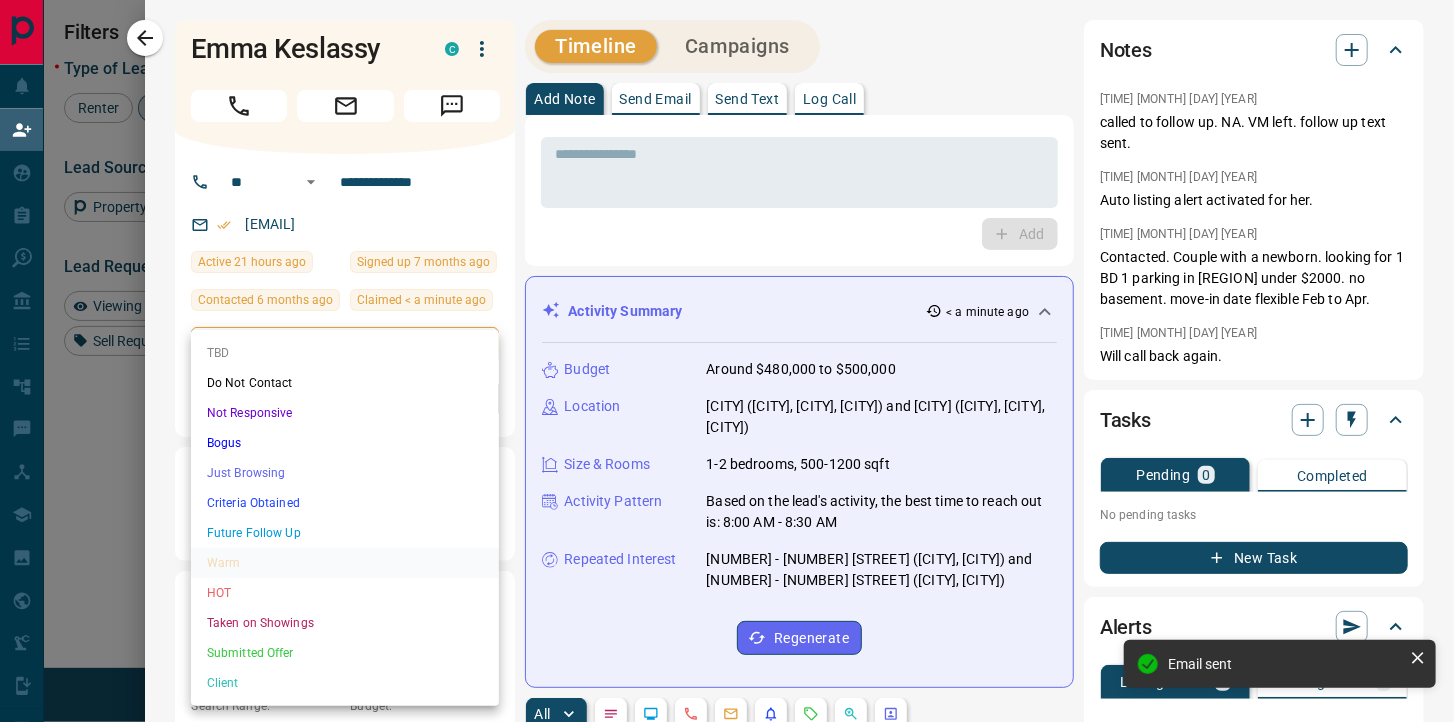 click on "TBD" at bounding box center (345, 353) 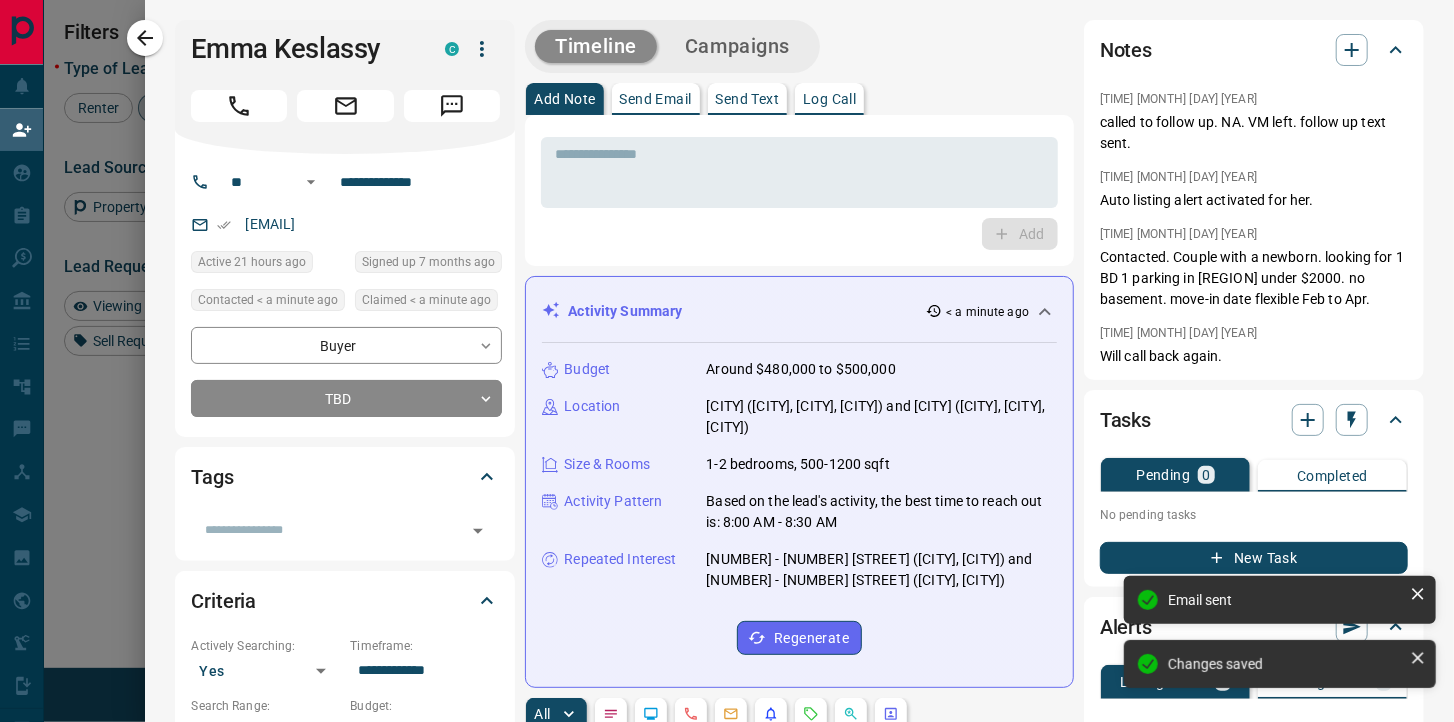 type on "**" 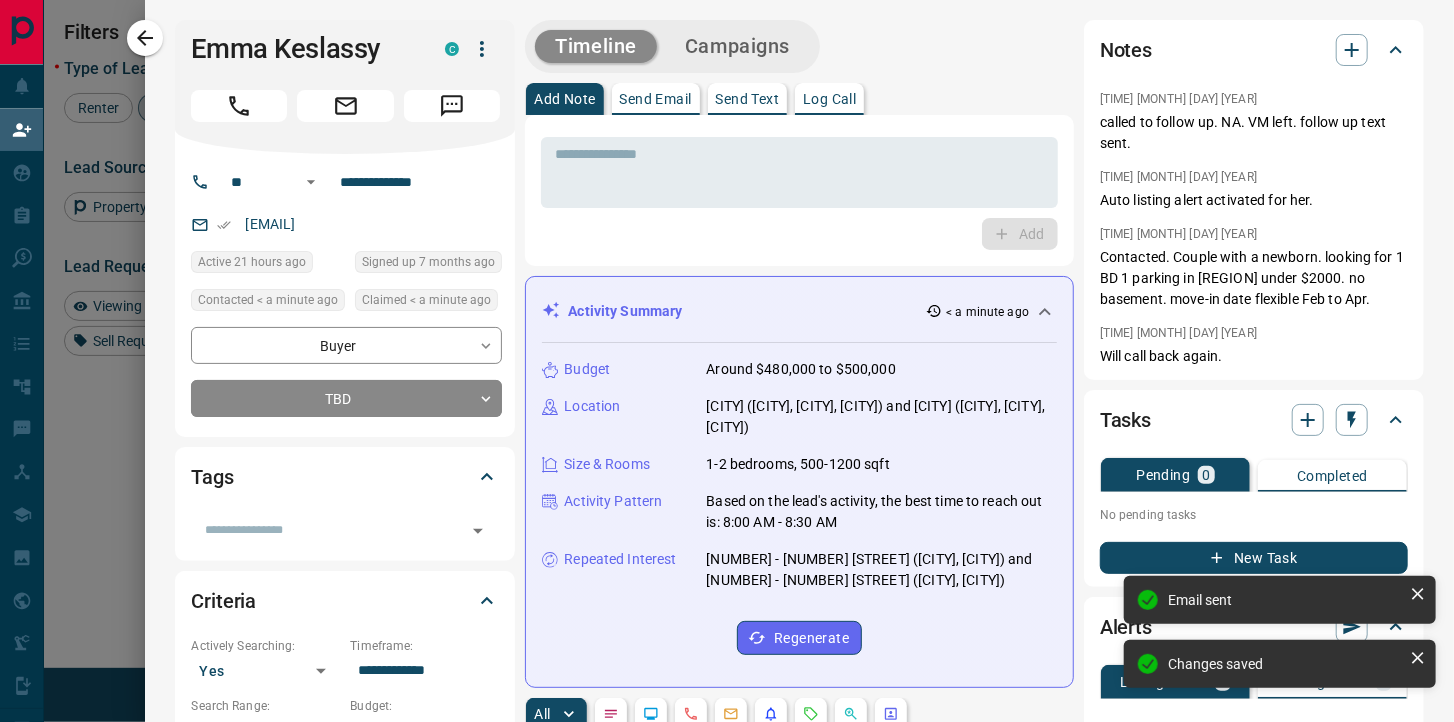 click on "Send Text" at bounding box center [748, 99] 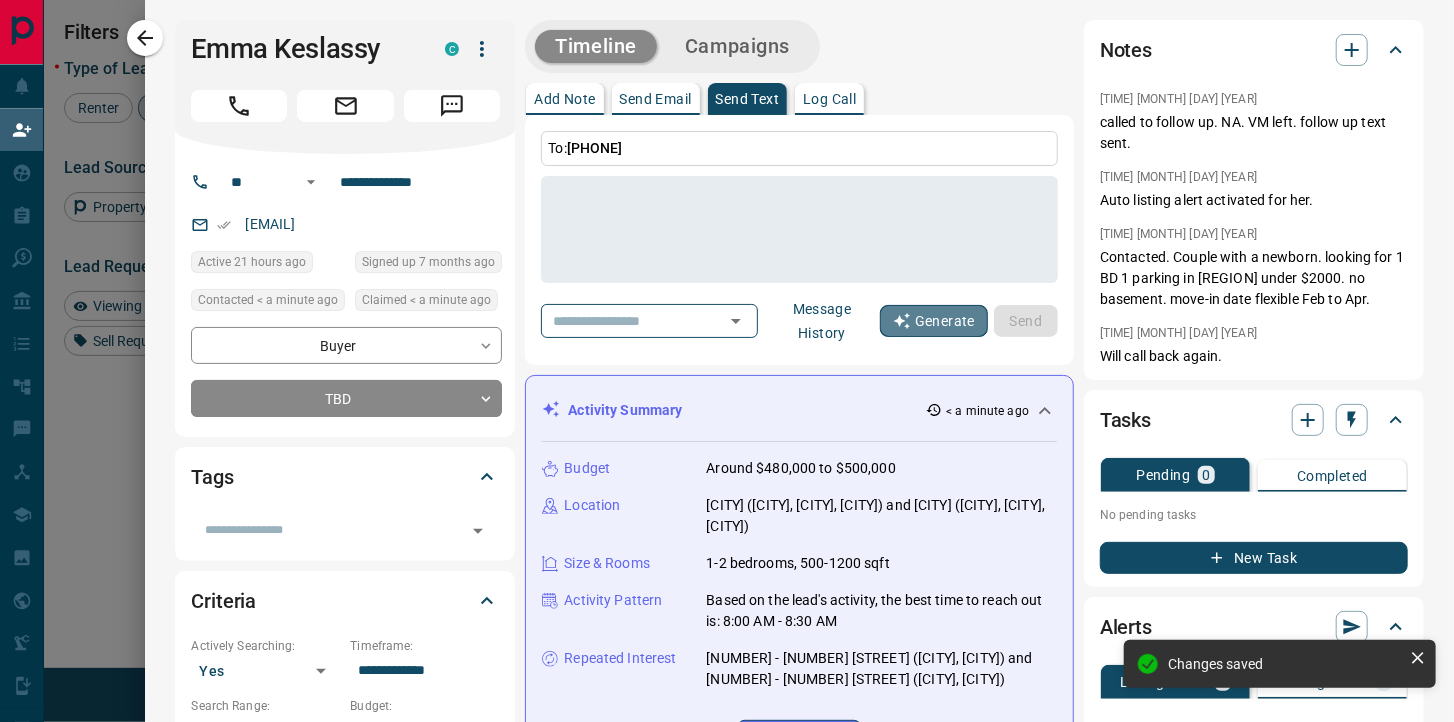 click on "Generate" at bounding box center [934, 321] 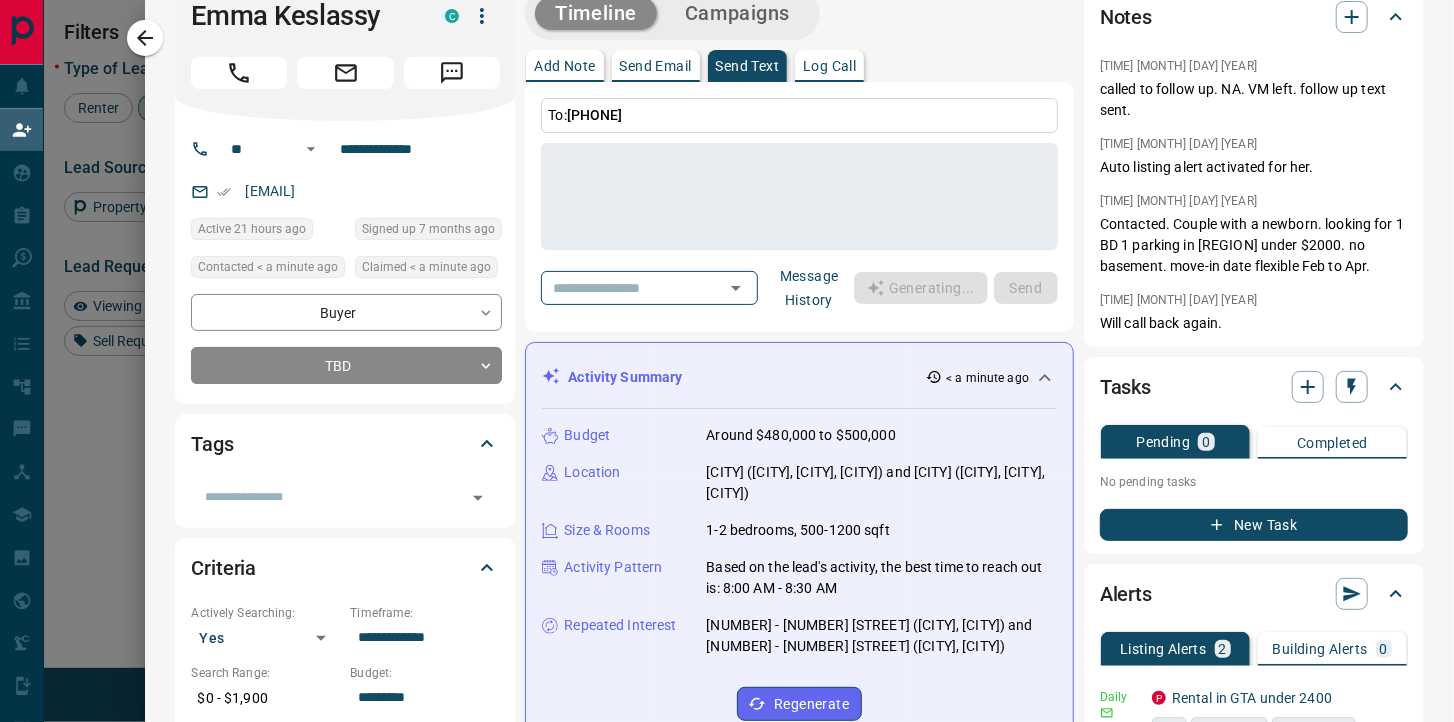scroll, scrollTop: 32, scrollLeft: 0, axis: vertical 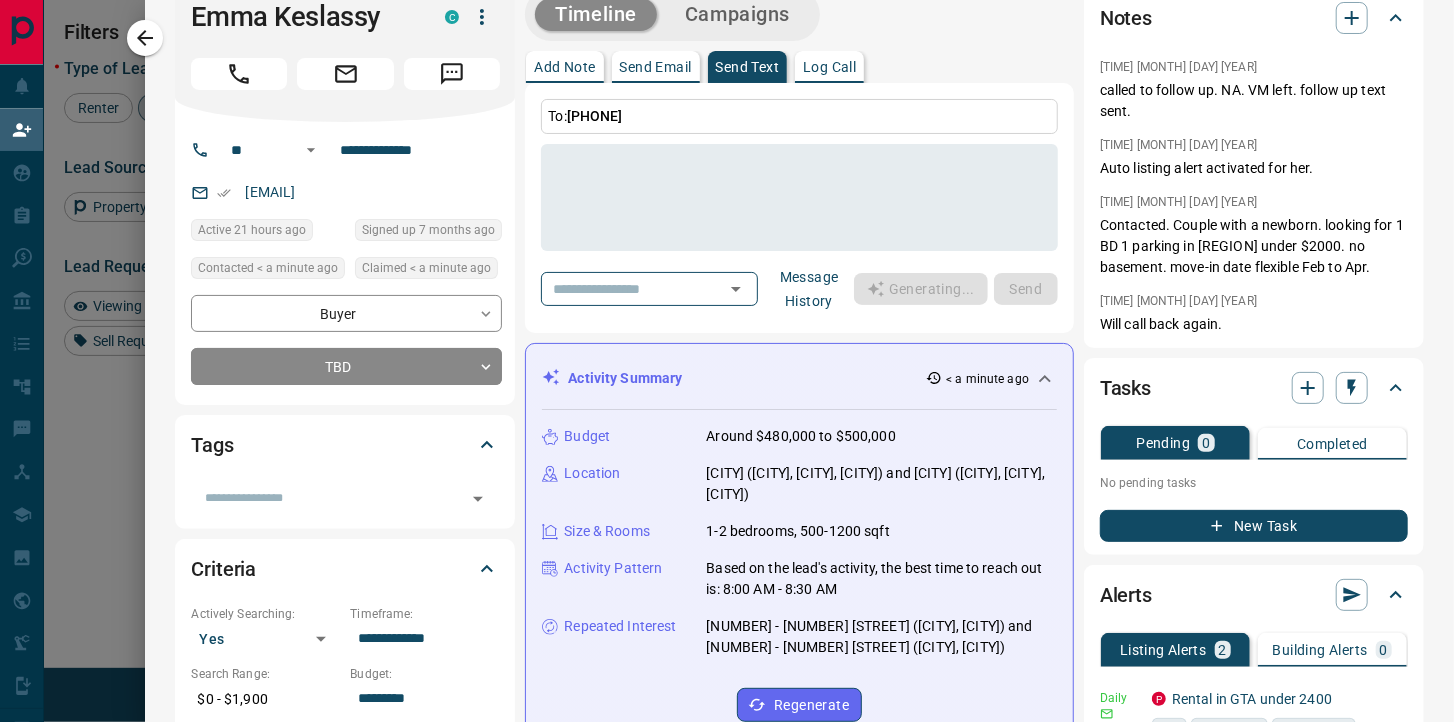 type on "**********" 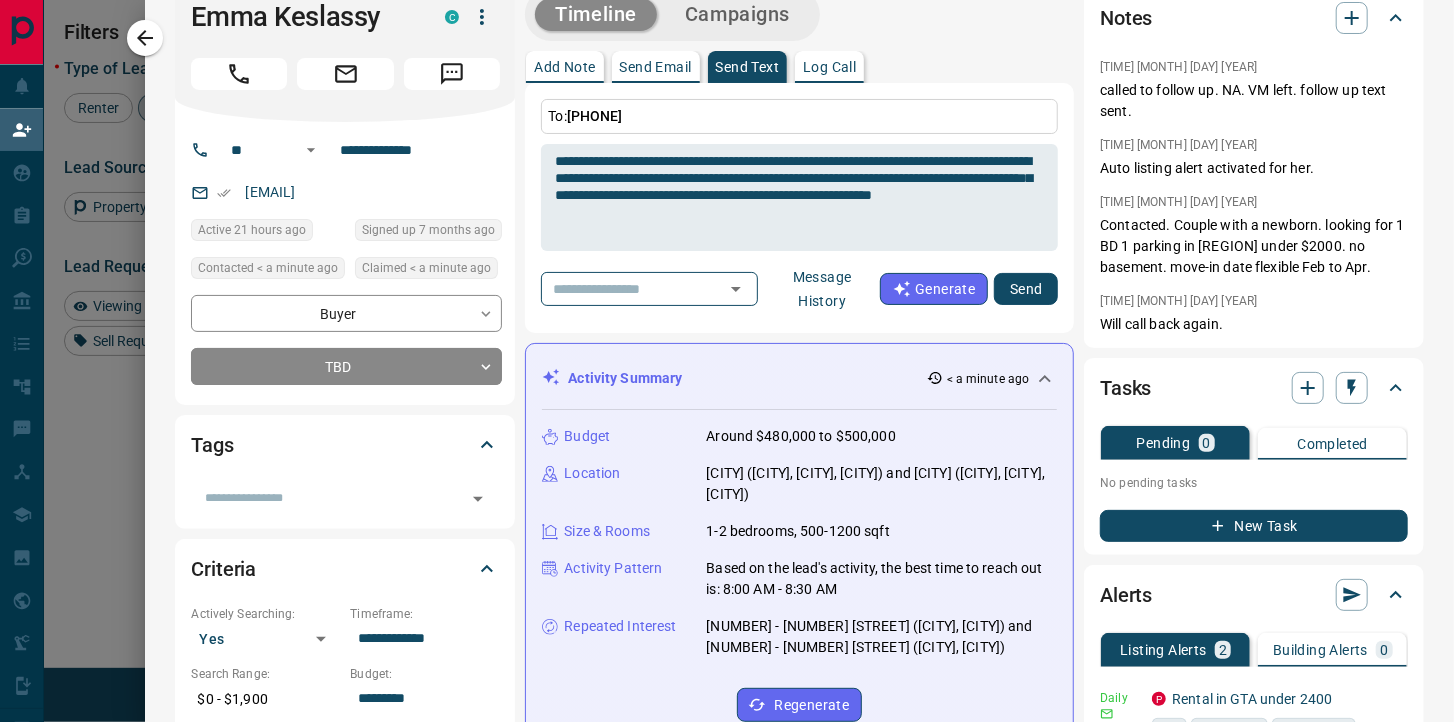 click on "Send" at bounding box center (1026, 289) 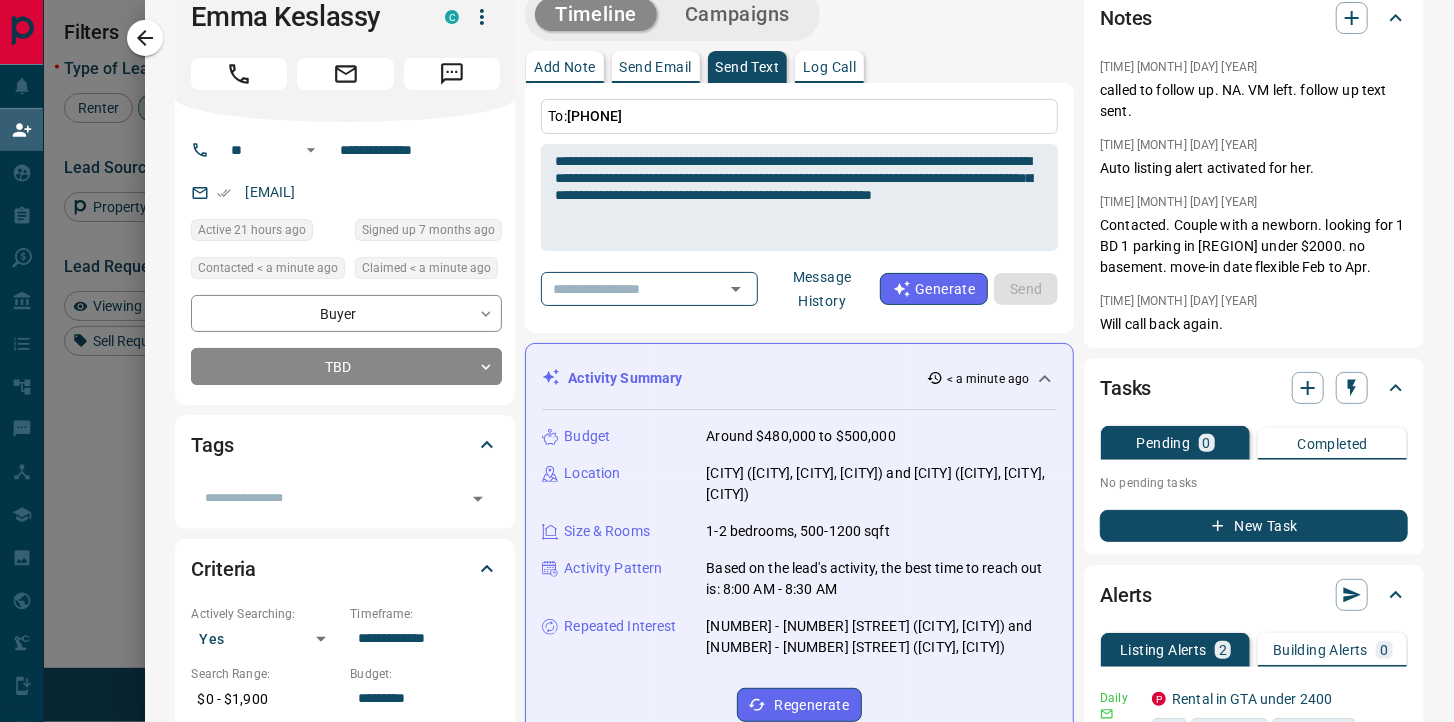 type 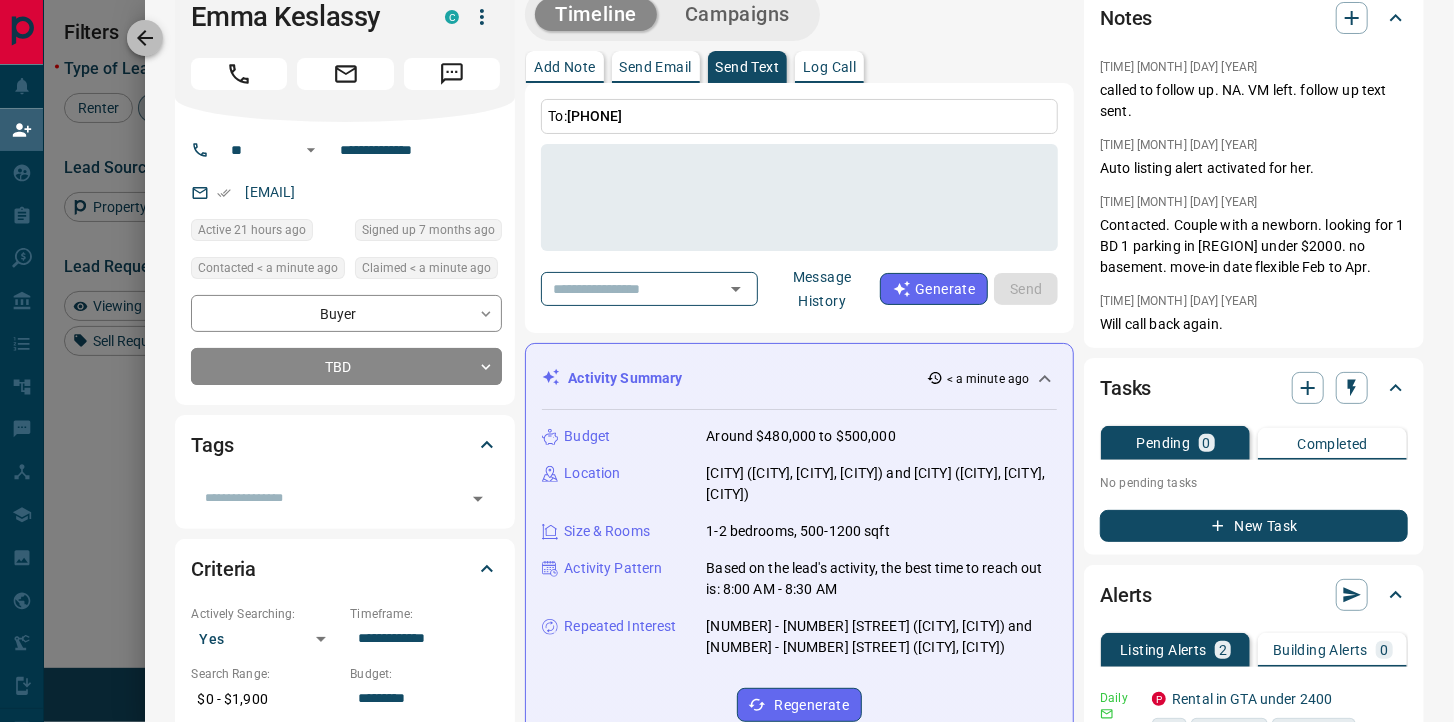click 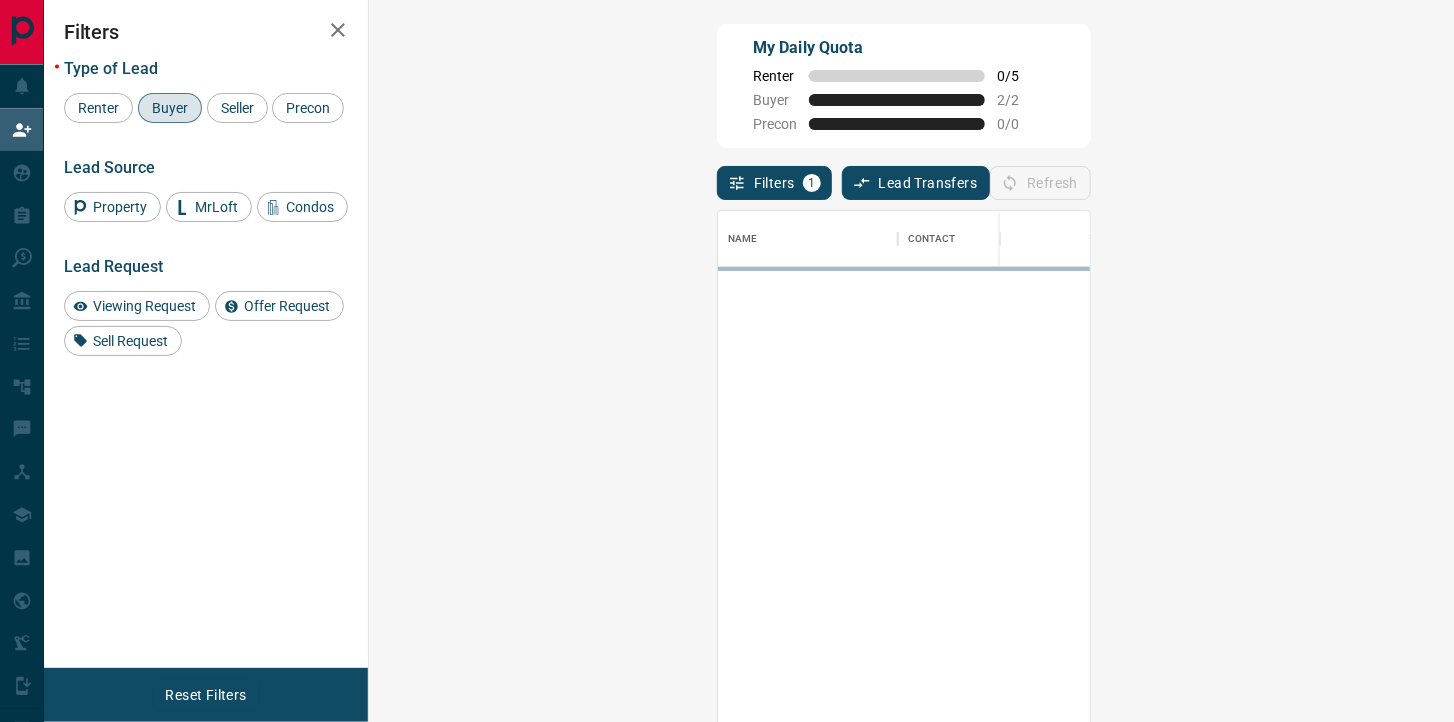 scroll, scrollTop: 0, scrollLeft: 1, axis: horizontal 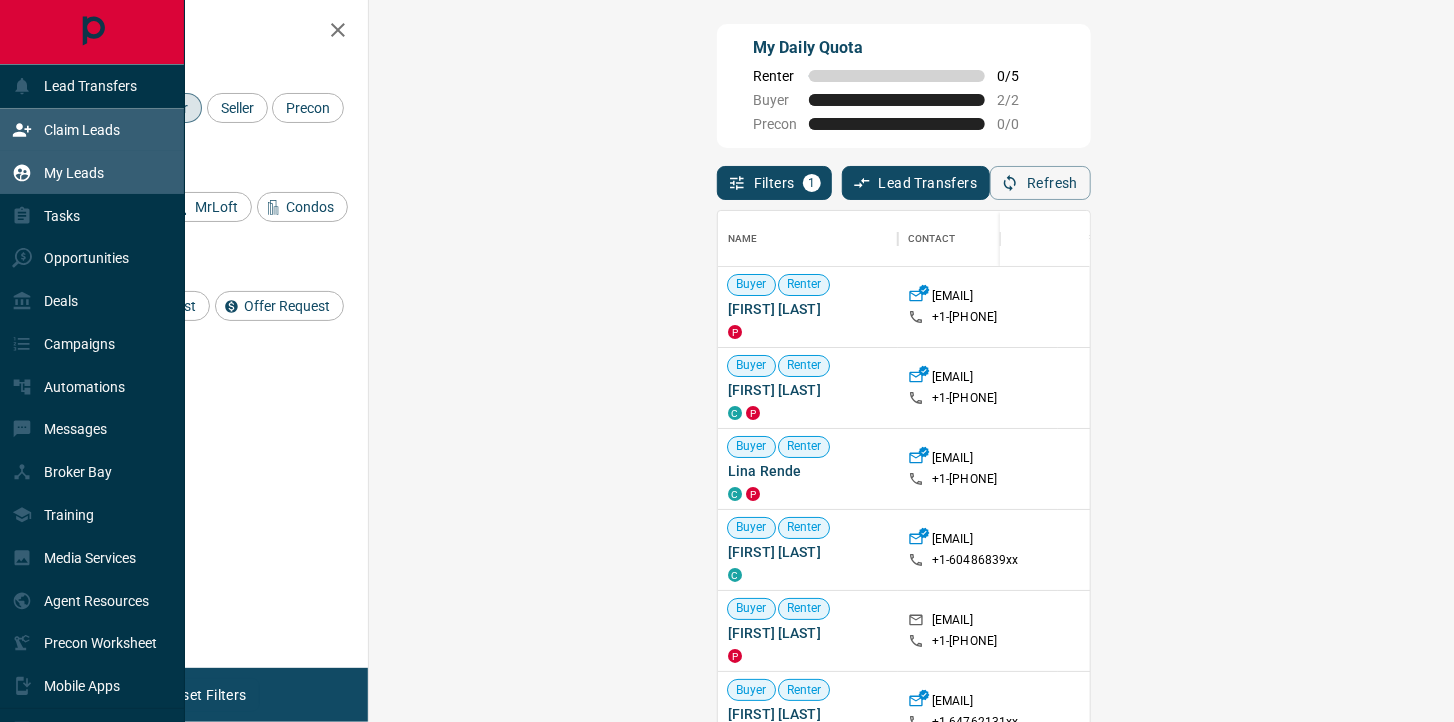 click on "My Leads" at bounding box center (58, 172) 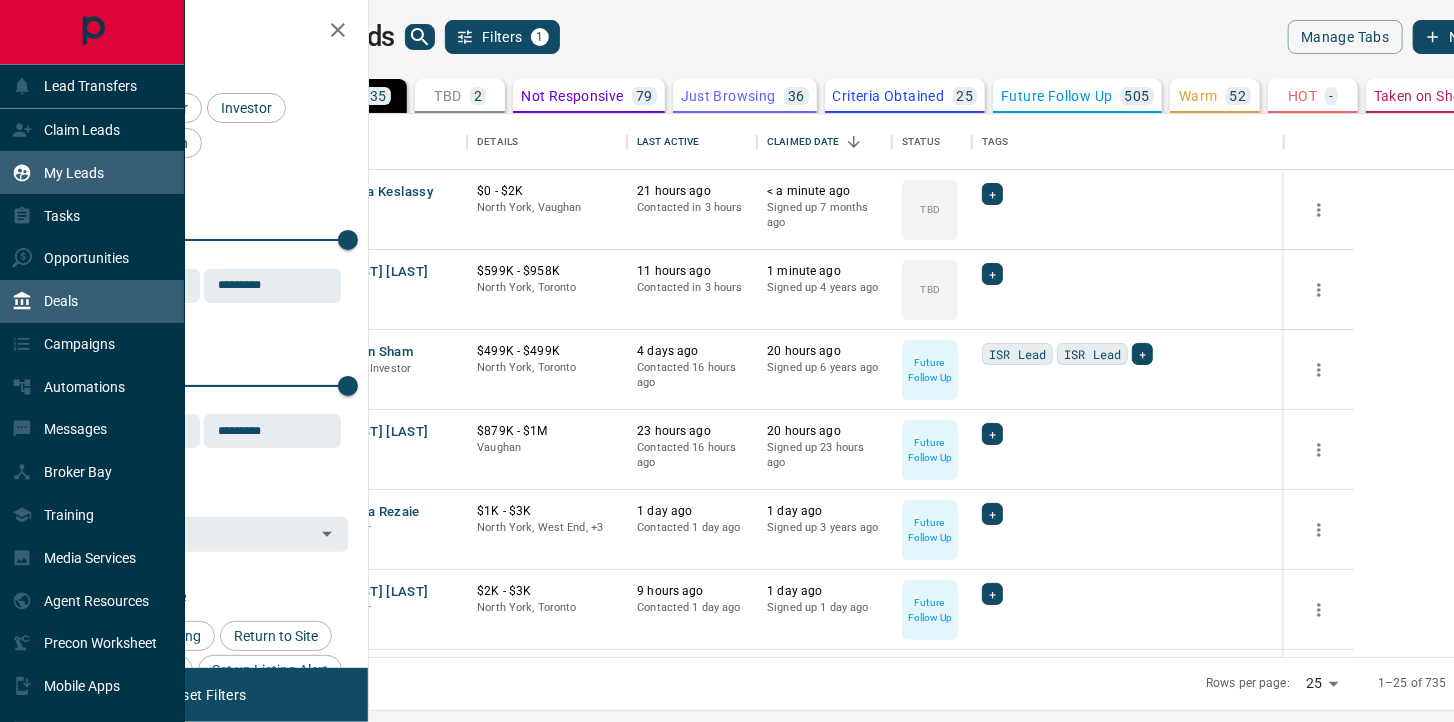 scroll, scrollTop: 1, scrollLeft: 0, axis: vertical 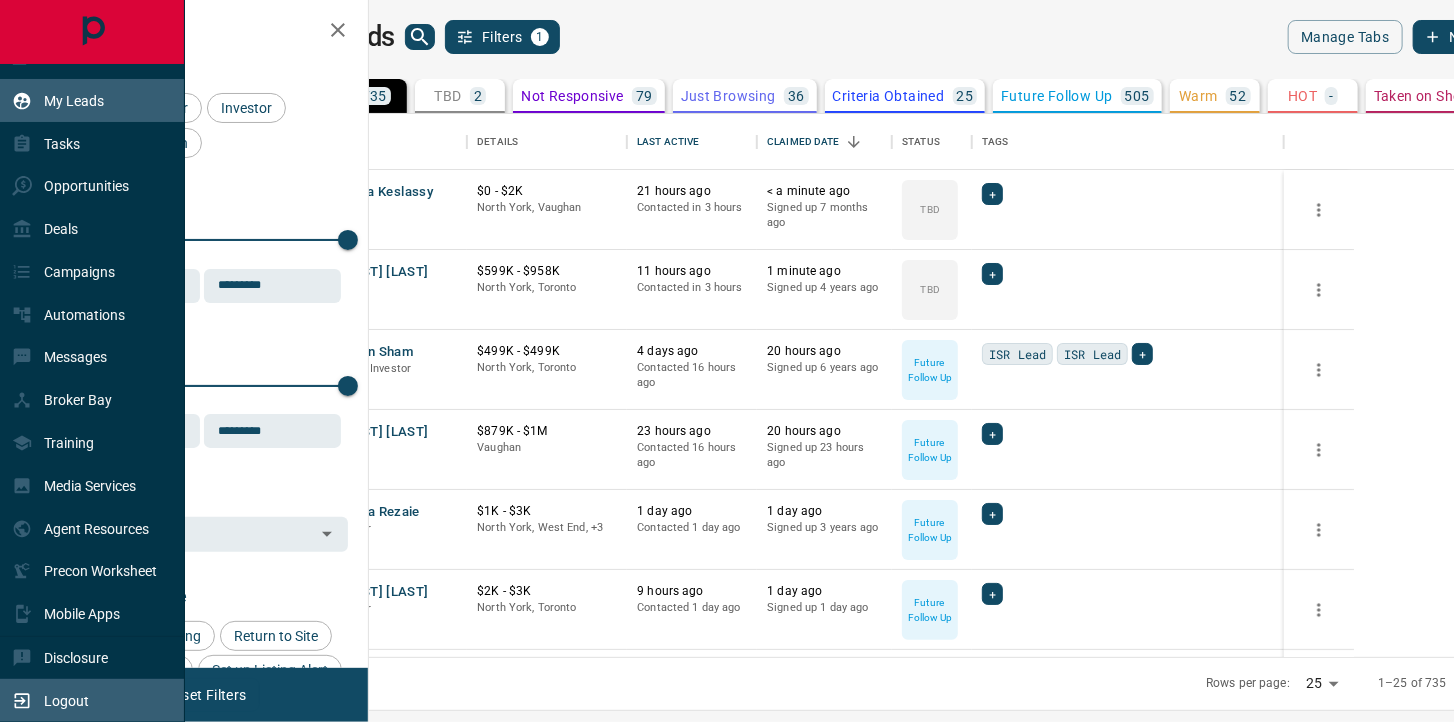 click on "Logout" at bounding box center [50, 700] 